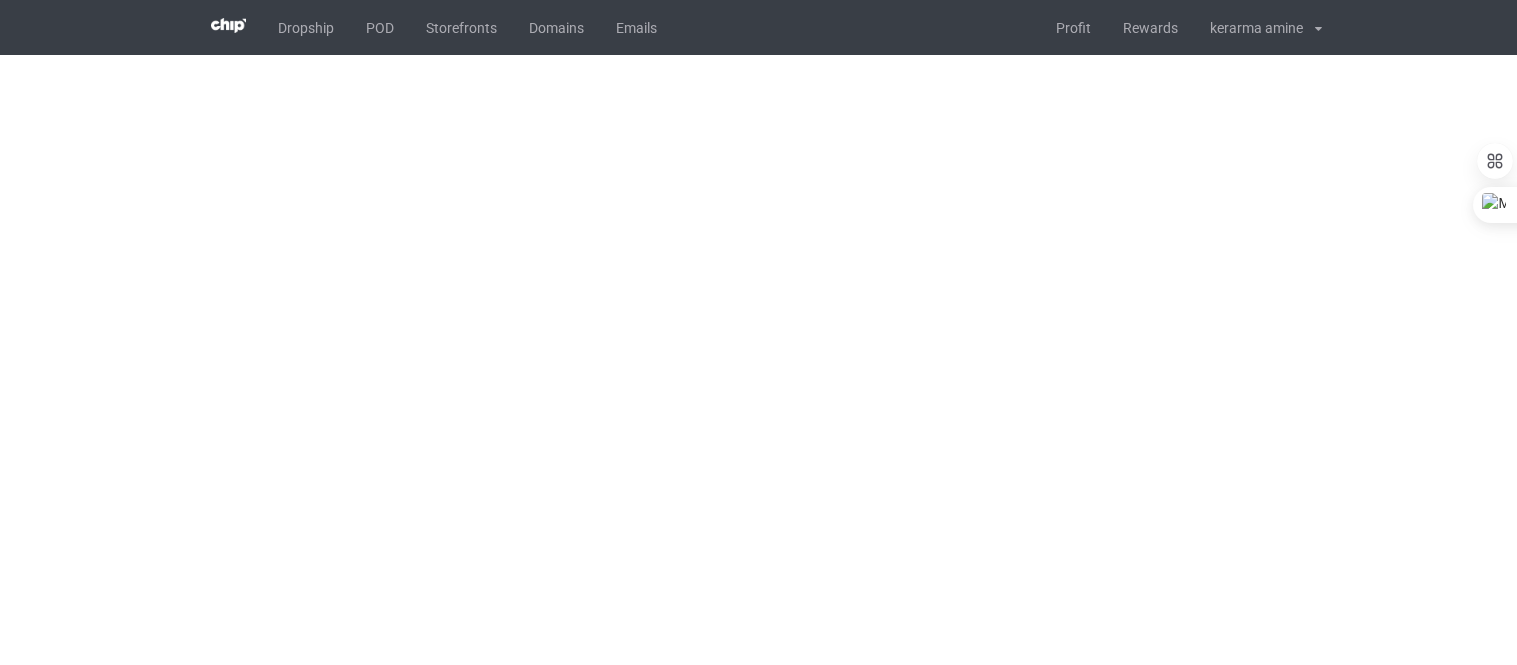 scroll, scrollTop: 0, scrollLeft: 0, axis: both 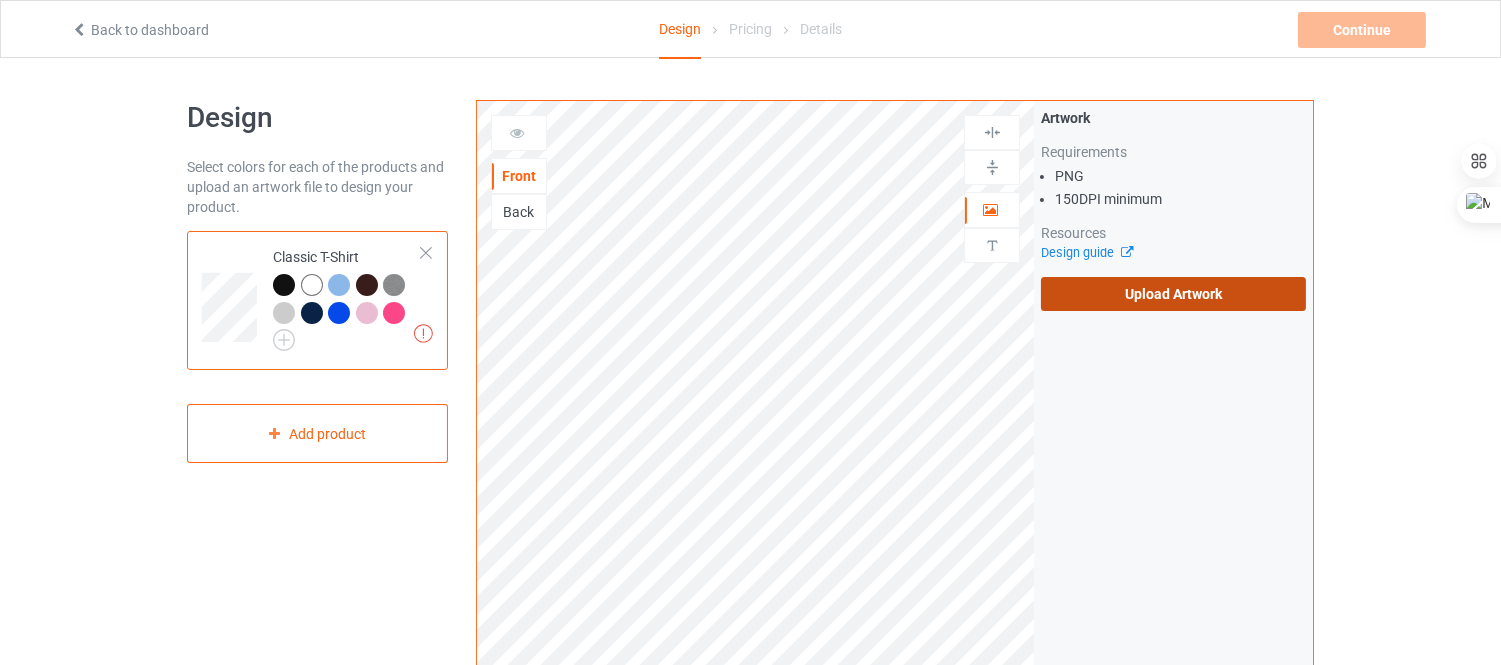 click on "Upload Artwork" at bounding box center [1173, 294] 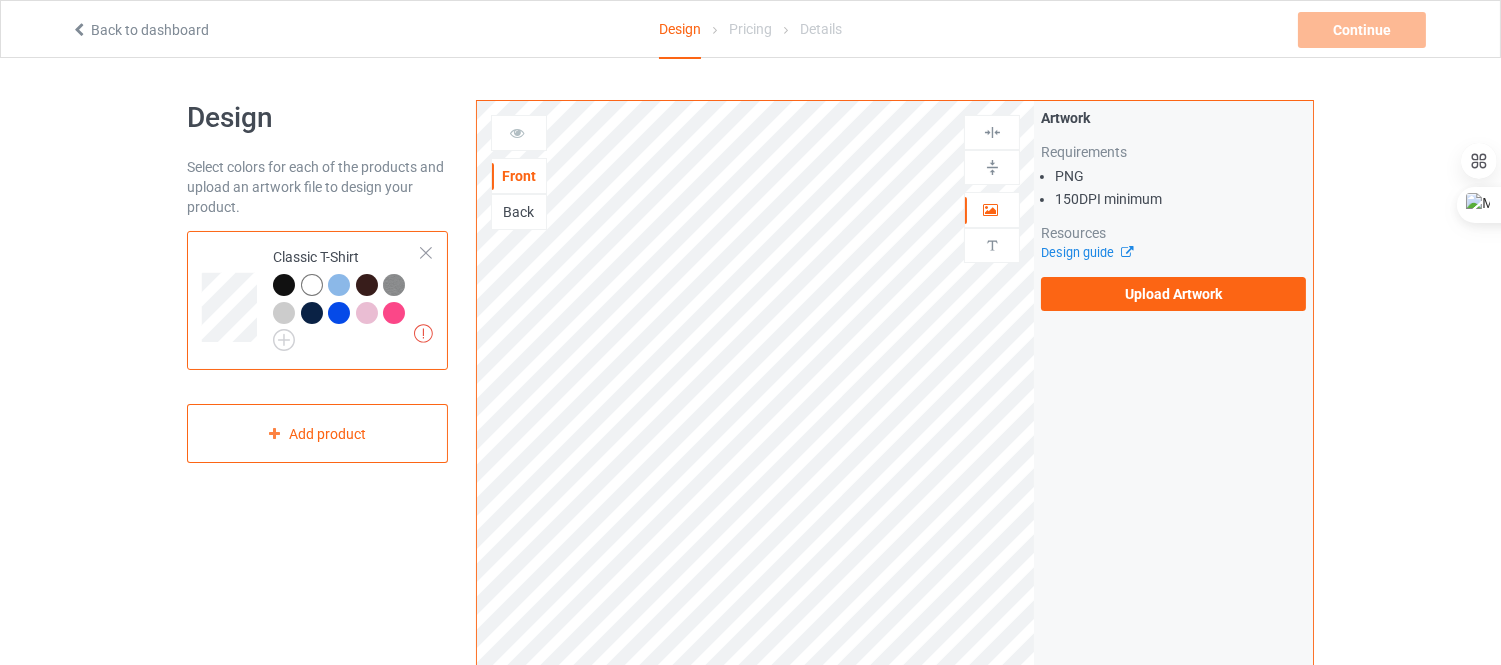 click on "Artwork Requirements PNG 150  DPI minimum Resources Design guide Upload Artwork" at bounding box center (1173, 209) 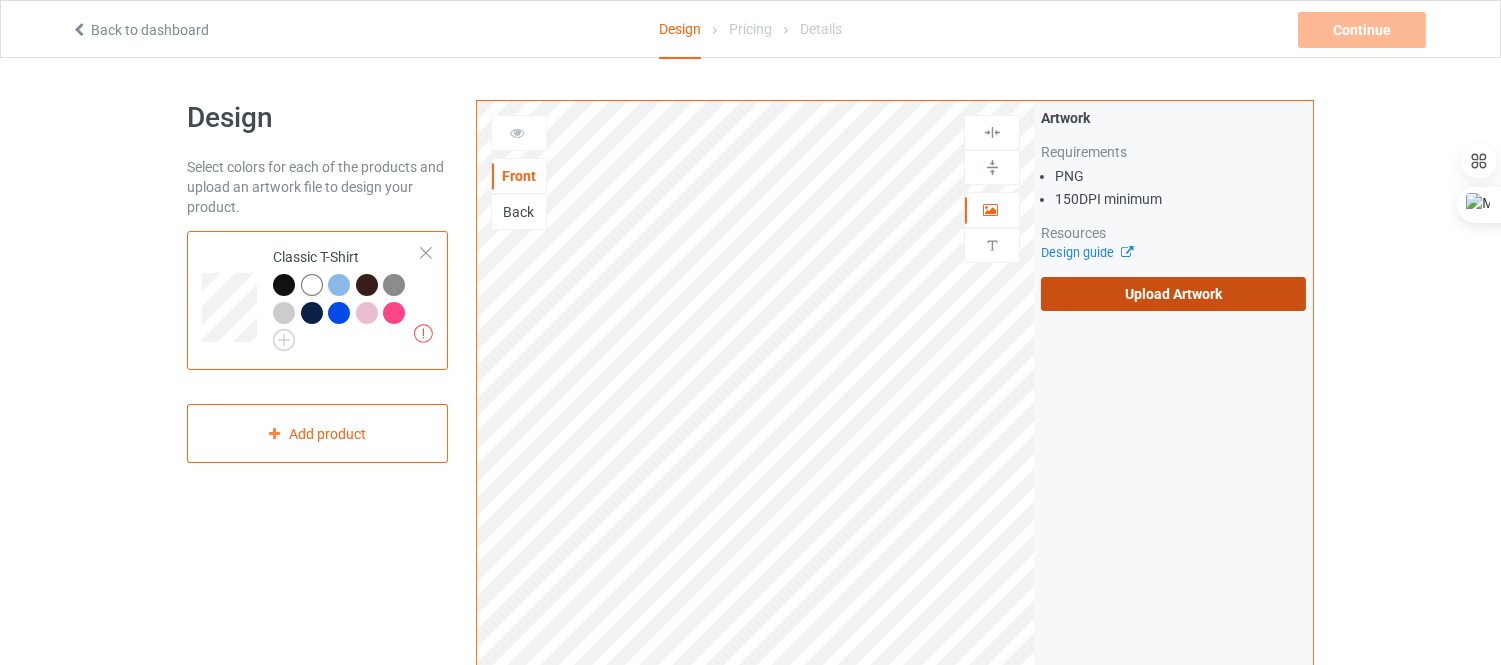 click on "Upload Artwork" at bounding box center (1173, 294) 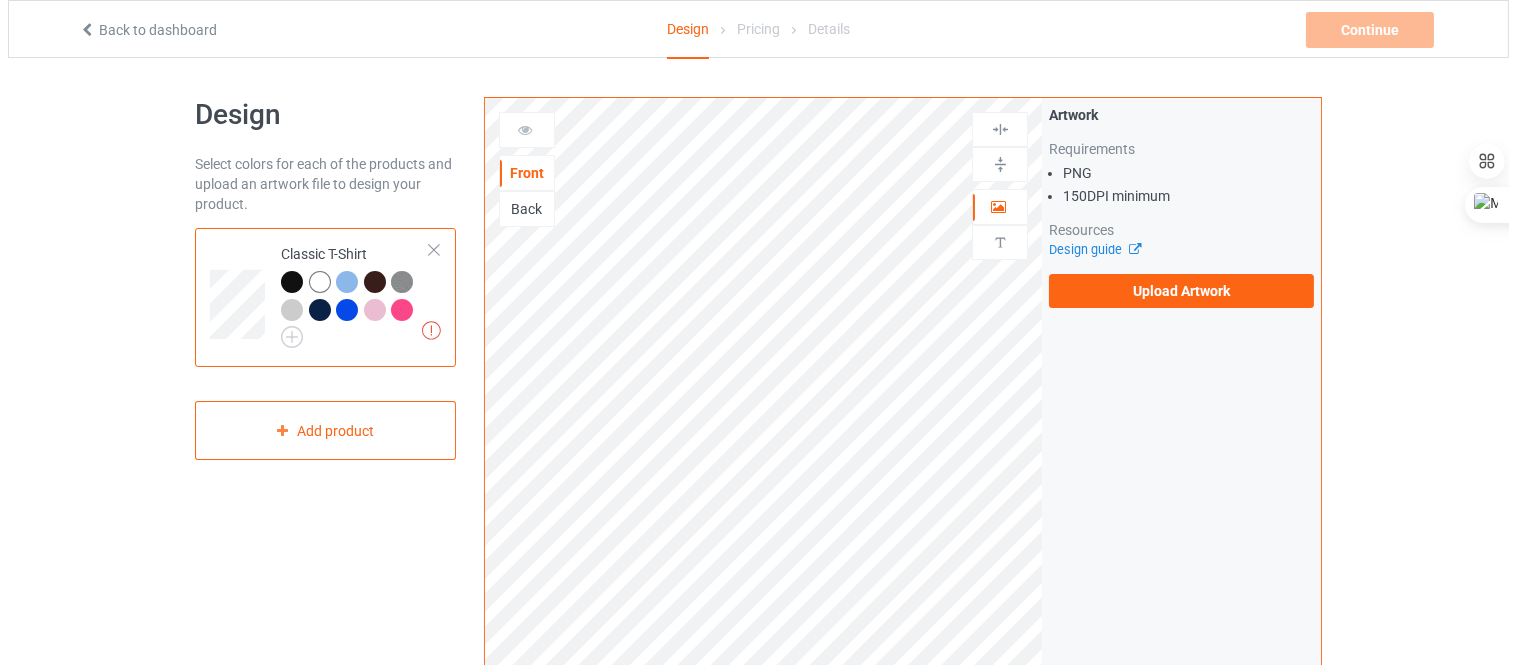 scroll, scrollTop: 0, scrollLeft: 0, axis: both 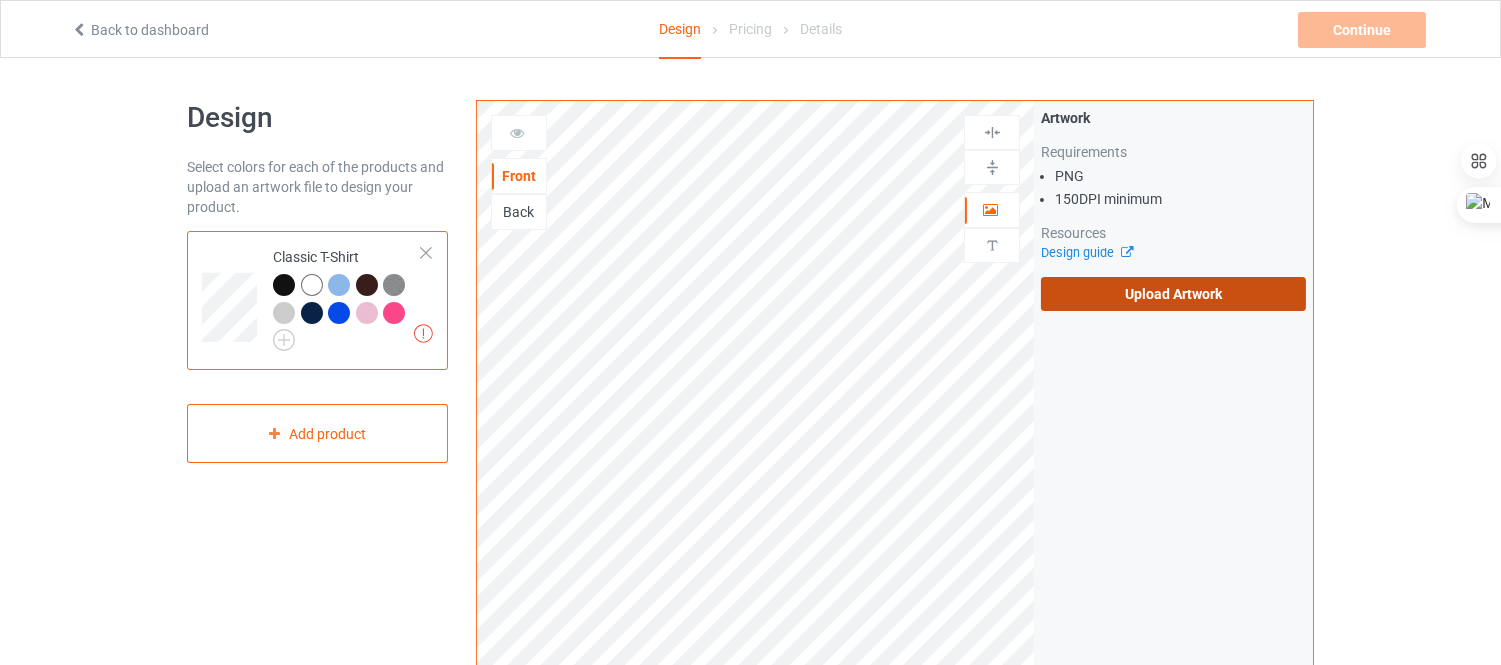click on "Upload Artwork" at bounding box center [1173, 294] 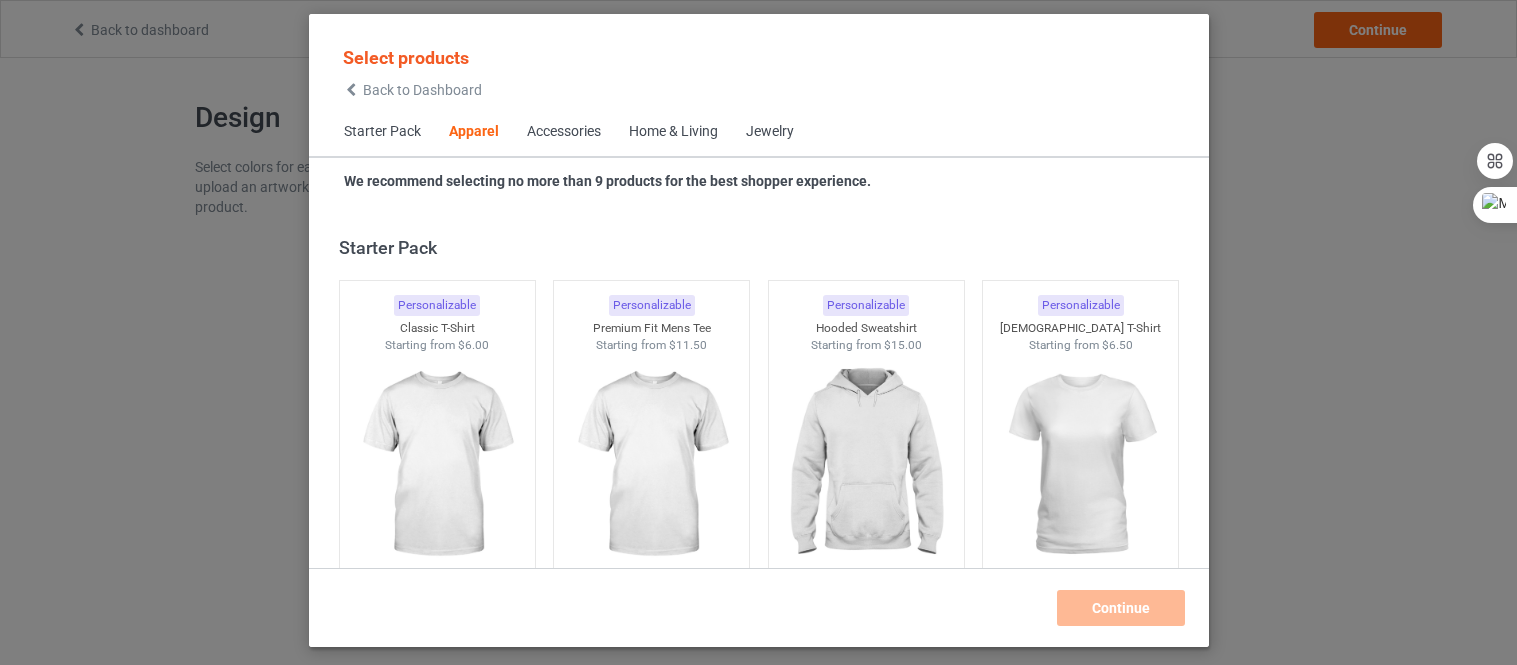 scroll, scrollTop: 0, scrollLeft: 0, axis: both 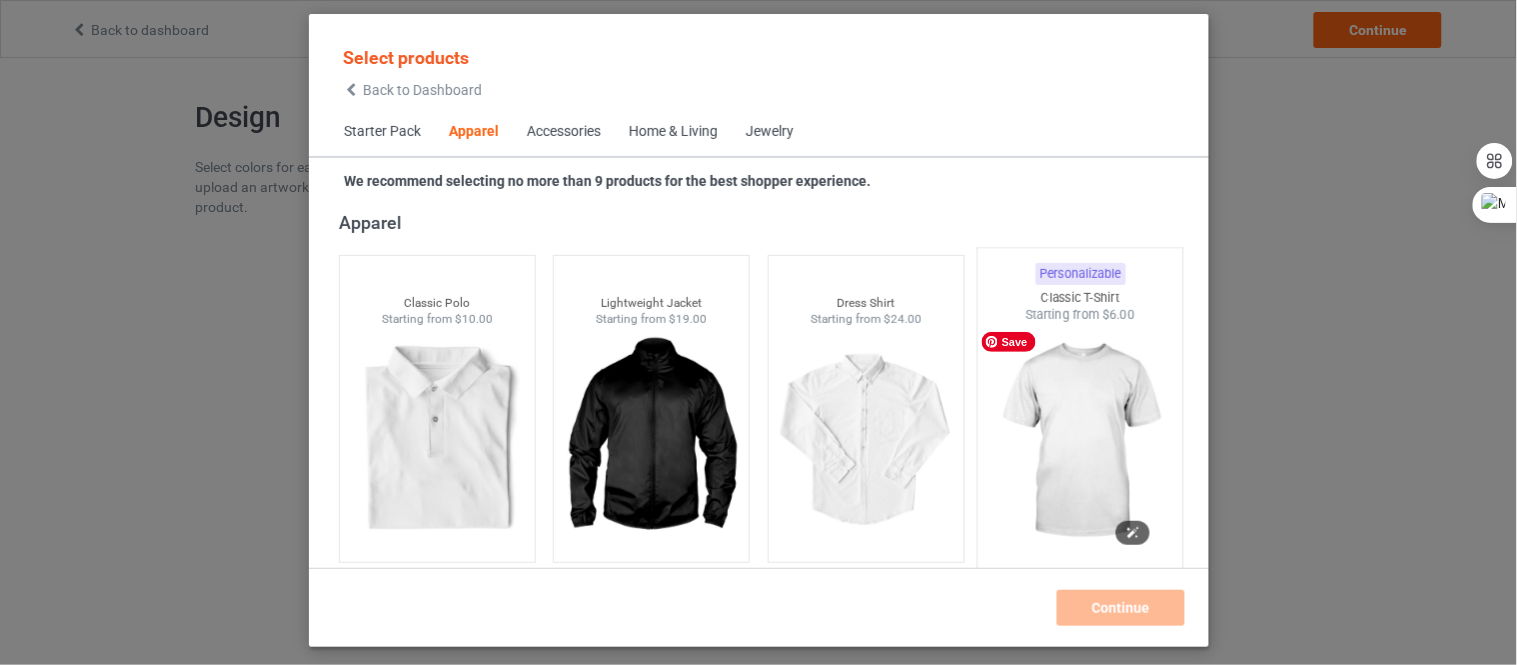 click at bounding box center [1080, 441] 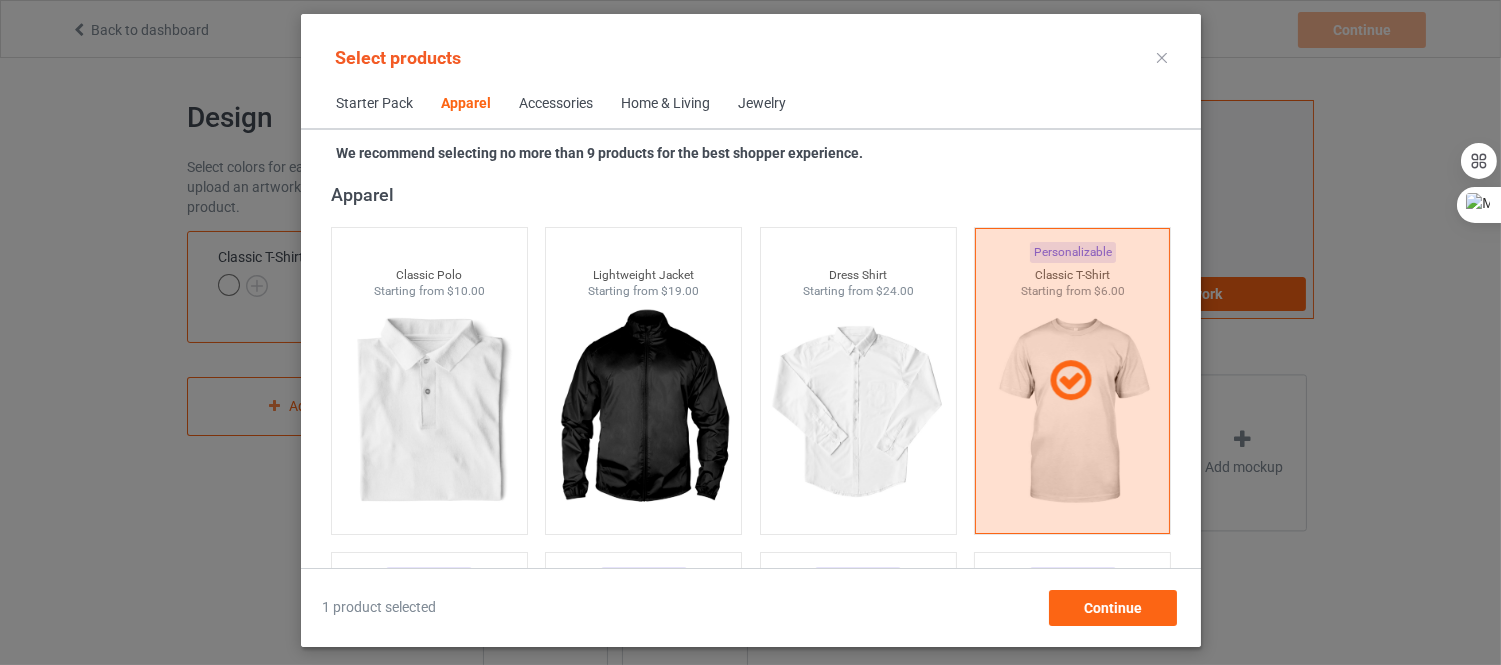 click on "Select products Starter Pack Apparel Accessories Home & Living Jewelry We recommend selecting no more than 9 products for the best shopper experience. Starter Pack Personalizable Classic T-Shirt Starting from   $6.00 Personalizable Premium Fit Mens Tee Starting from   $11.50 Personalizable Hooded Sweatshirt Starting from   $15.00 Personalizable Ladies T-Shirt Starting from   $6.50 Personalizable V-Neck T-Shirt Starting from   $9.50 Personalizable Unisex Tank Starting from   $9.50 Apparel Personalizable Classic Polo Starting from   $10.00 Personalizable Lightweight Jacket Starting from   $19.00 Personalizable Dress Shirt Starting from   $24.00 Personalizable Classic T-Shirt Starting from   $6.00 Personalizable Premium Fit Mens Tee Starting from   $11.50 Personalizable Hooded Sweatshirt Starting from   $15.00 Personalizable Ladies T-Shirt Starting from   $6.50 Personalizable V-Neck T-Shirt Starting from   $9.50 Personalizable Long Sleeve Tee Starting from   $9.00 Personalizable Crewneck Sweatshirt Starting from" at bounding box center (750, 332) 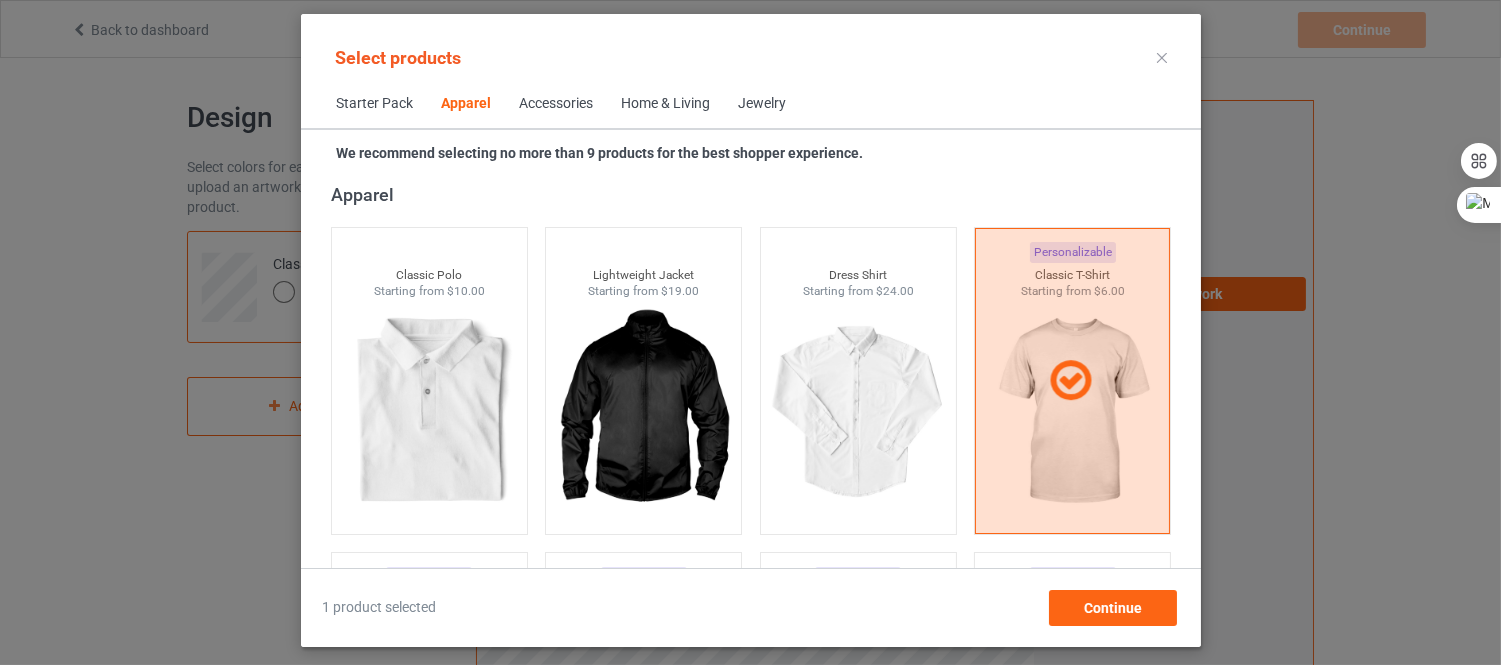 drag, startPoint x: 1154, startPoint y: 58, endPoint x: 798, endPoint y: 60, distance: 356.0056 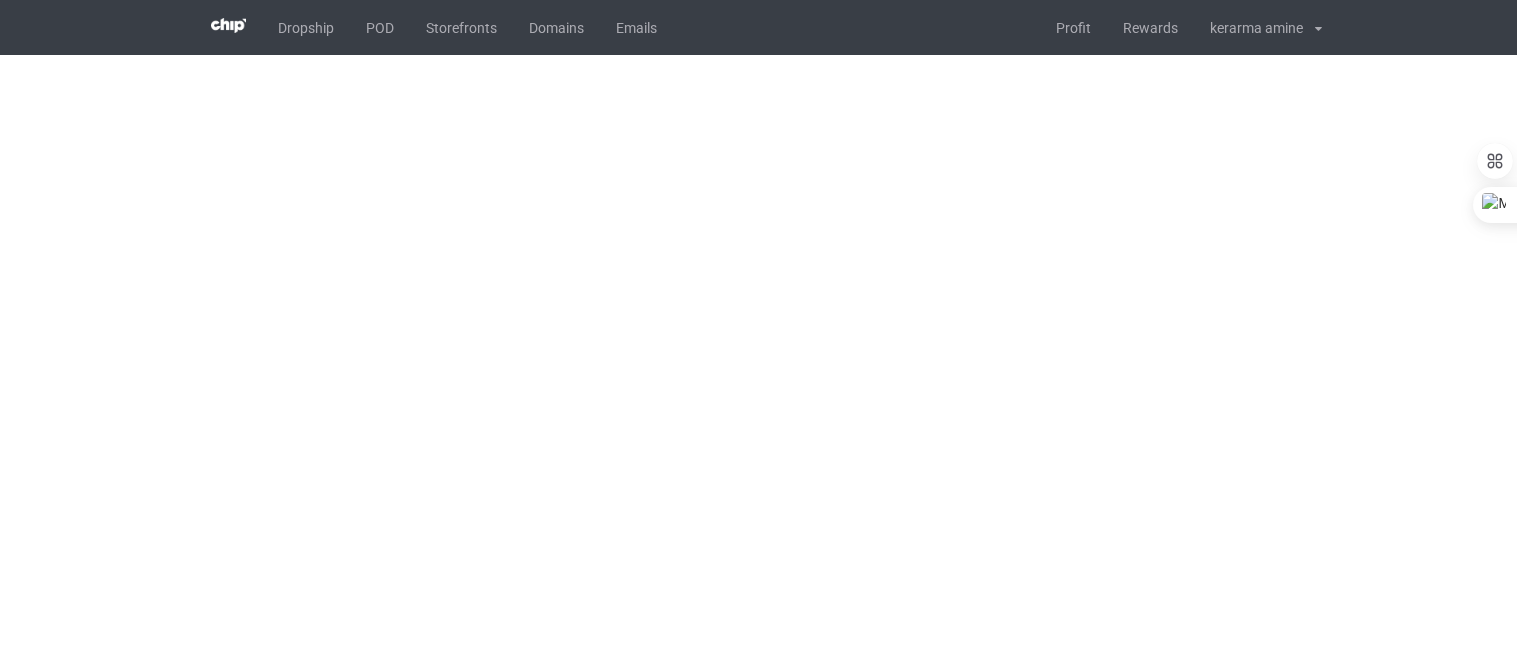 scroll, scrollTop: 0, scrollLeft: 0, axis: both 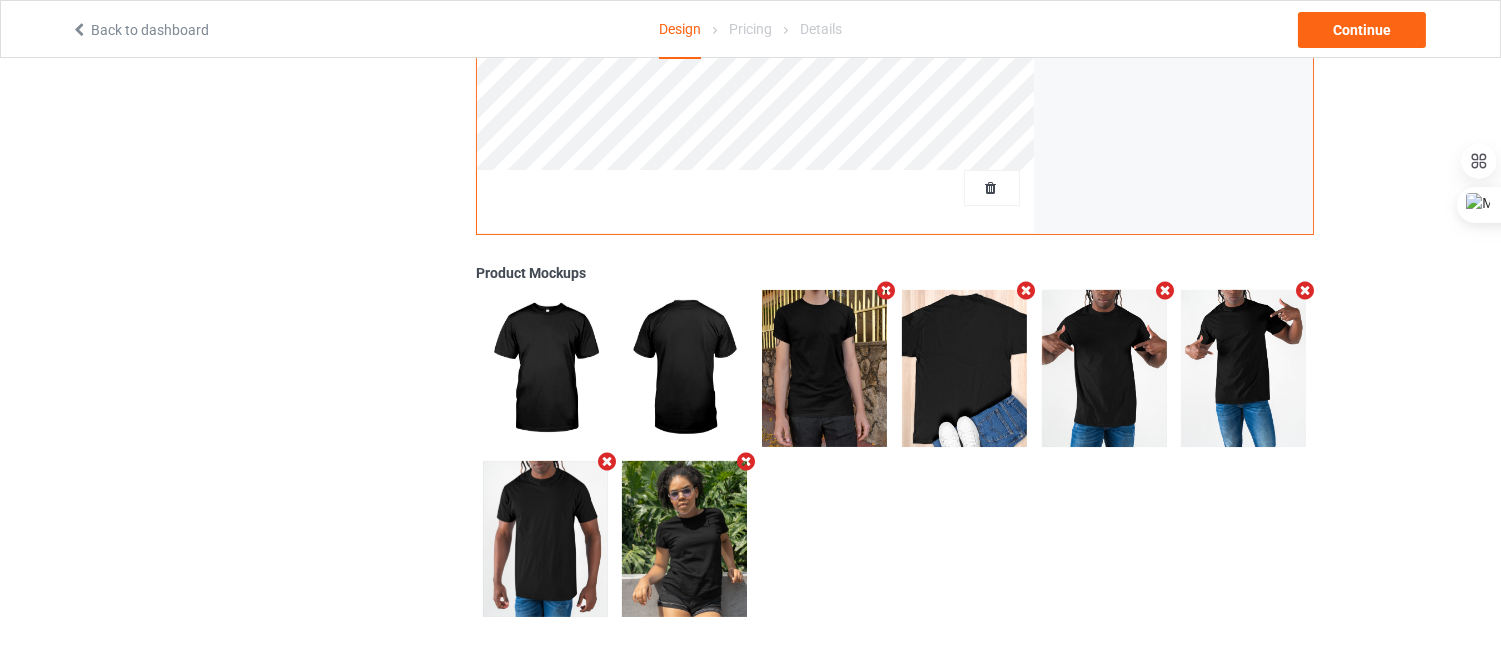 click at bounding box center (1025, 290) 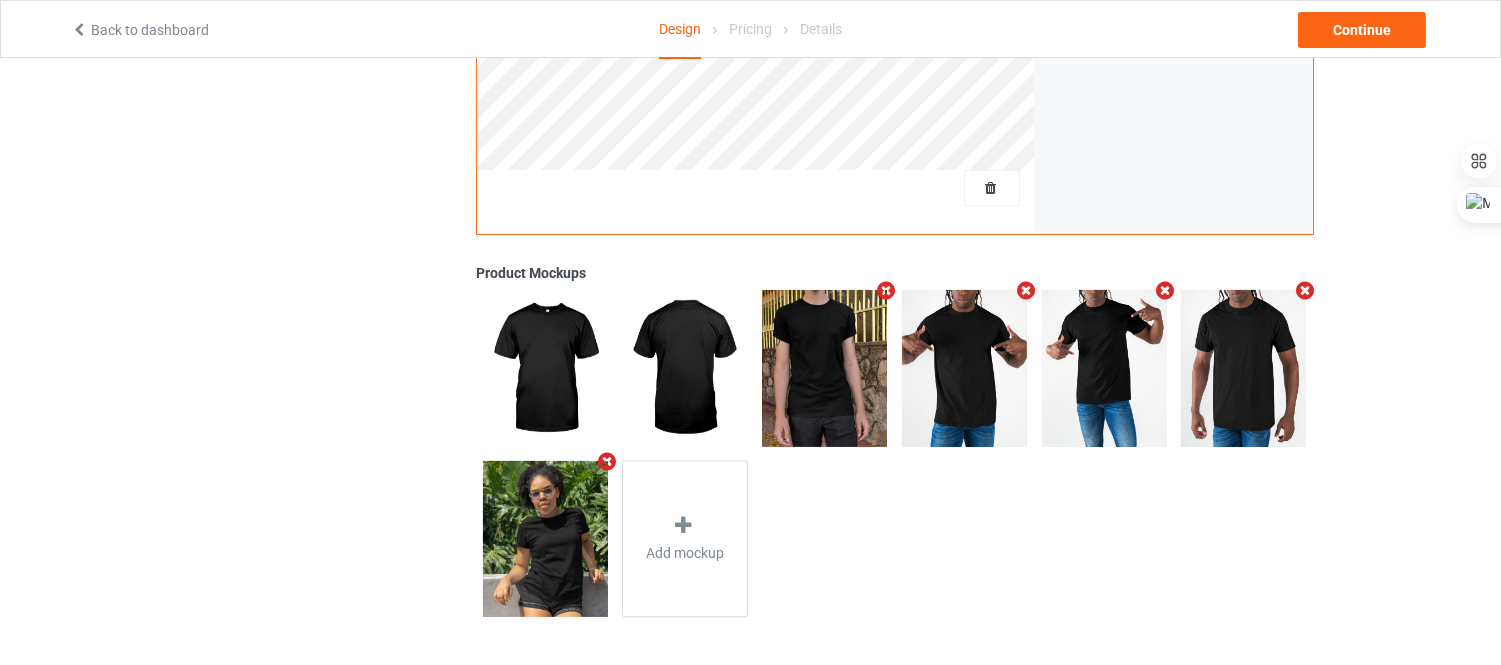 click at bounding box center [1025, 290] 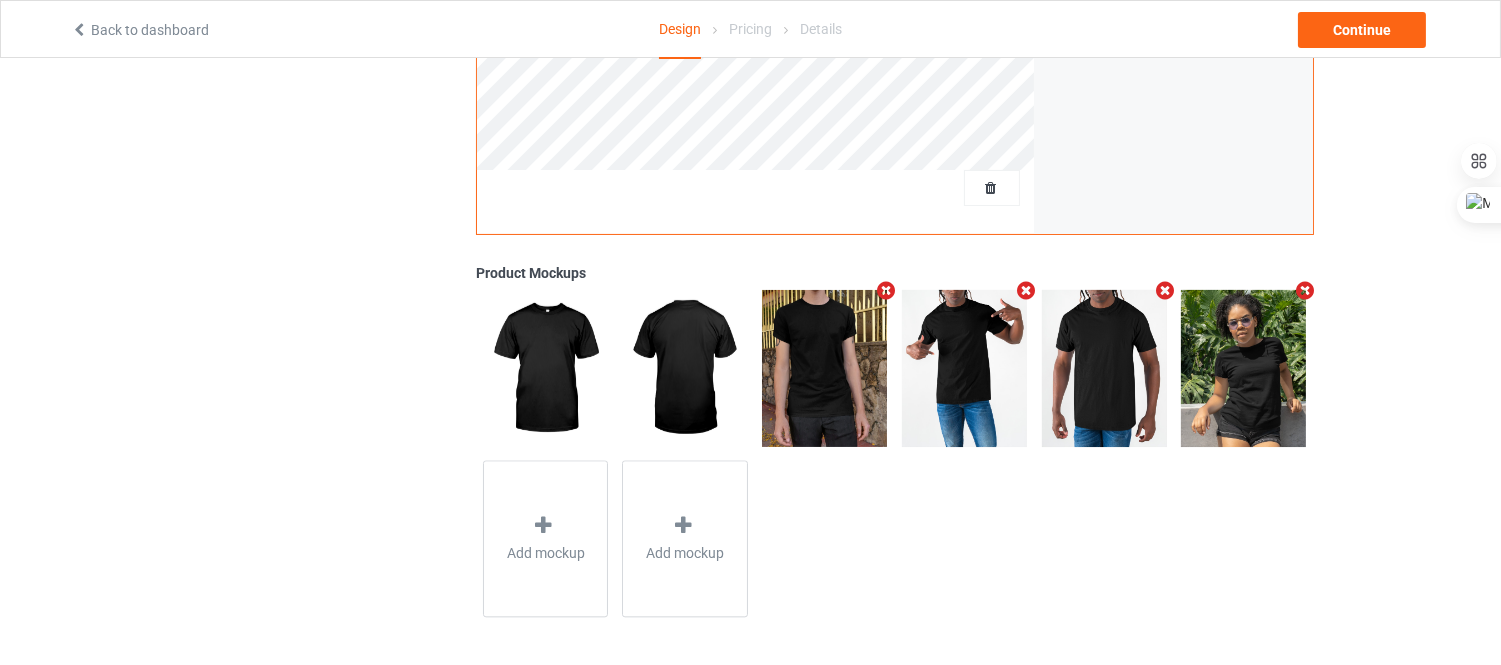 click at bounding box center (1025, 290) 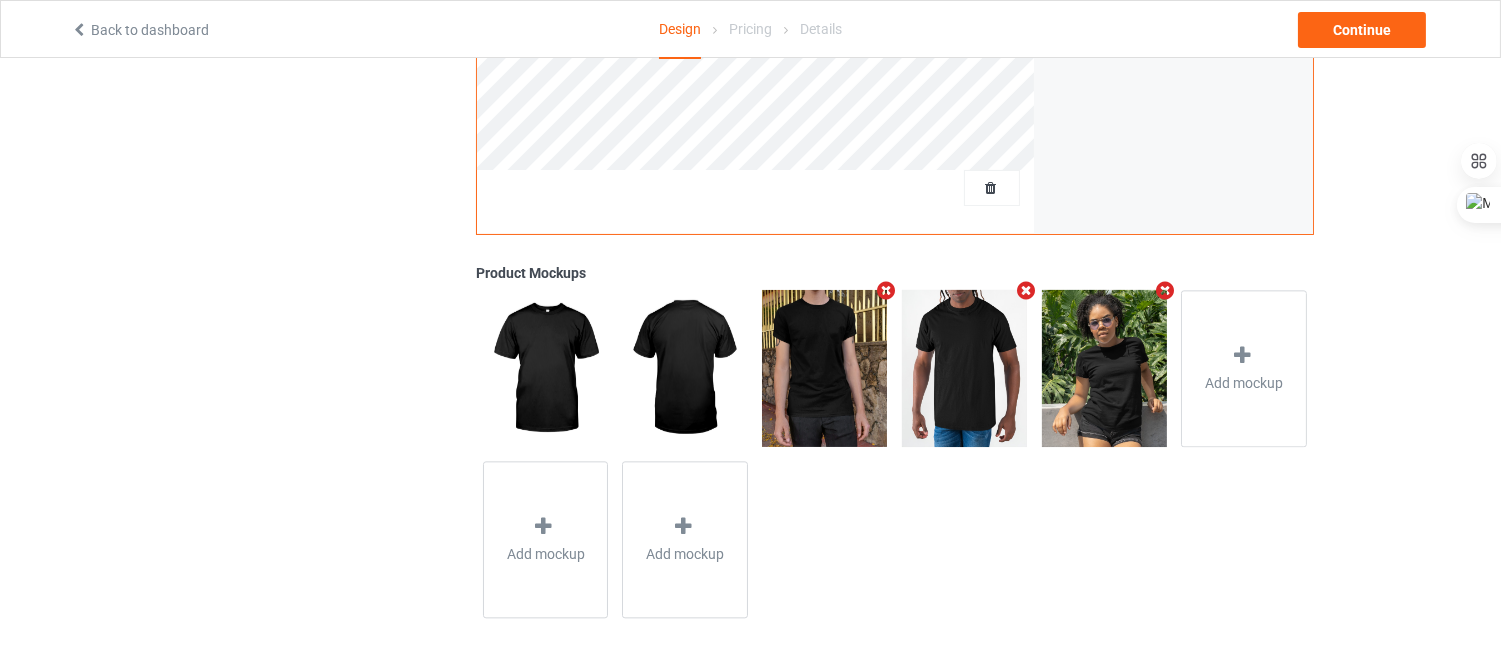 click at bounding box center [1025, 290] 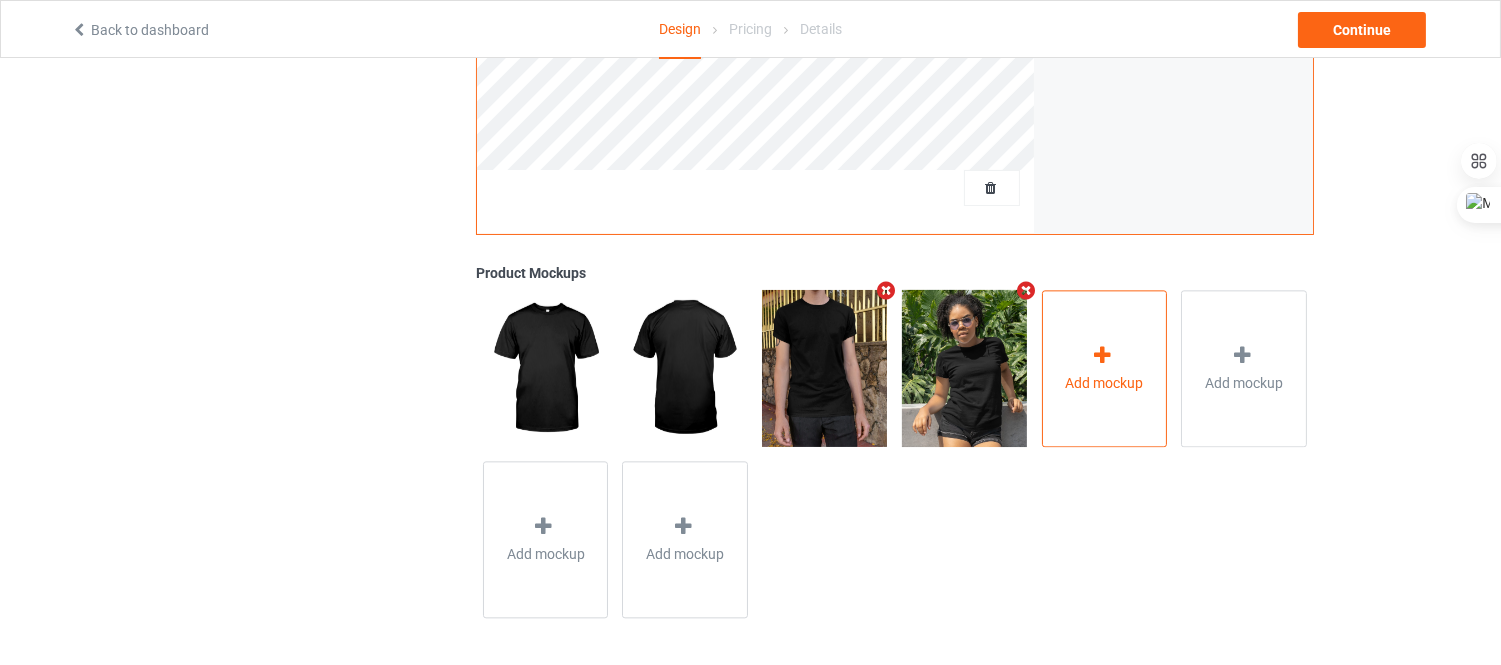 click on "Add mockup" at bounding box center [1105, 368] 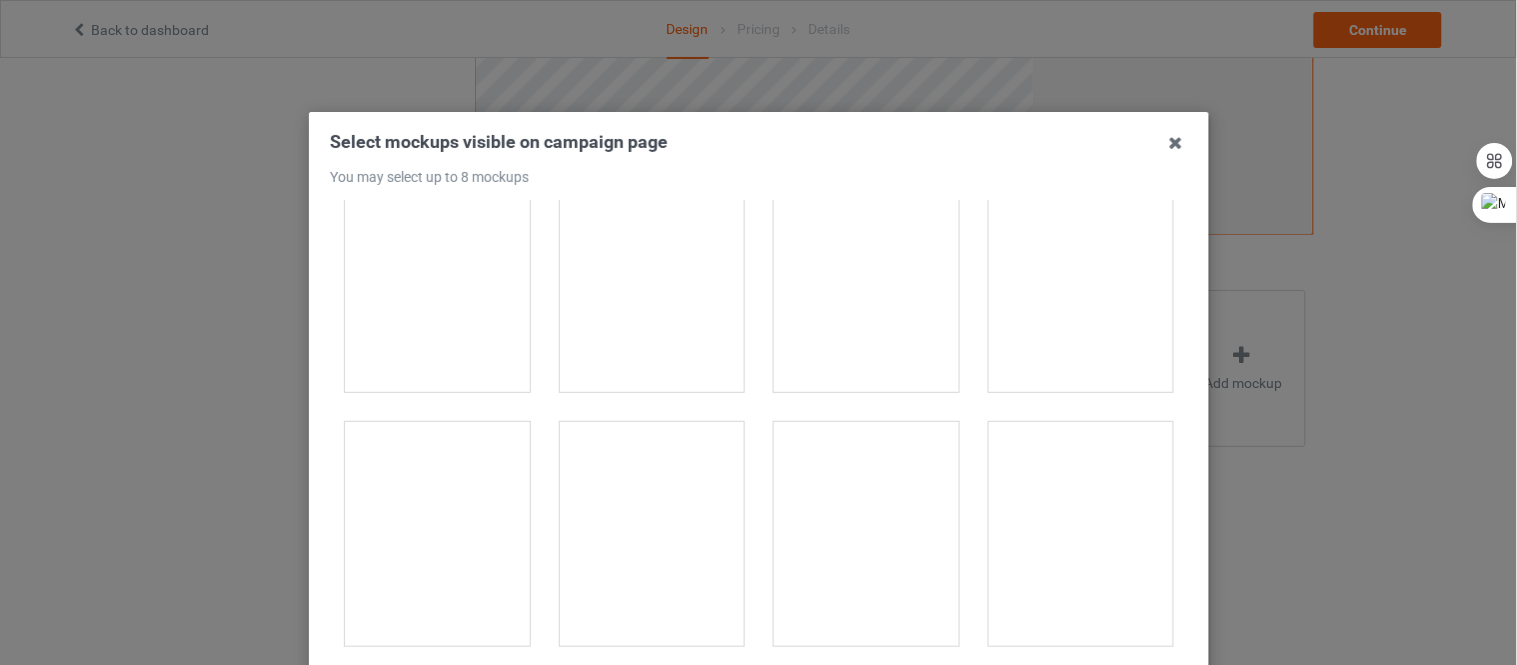 scroll, scrollTop: 777, scrollLeft: 0, axis: vertical 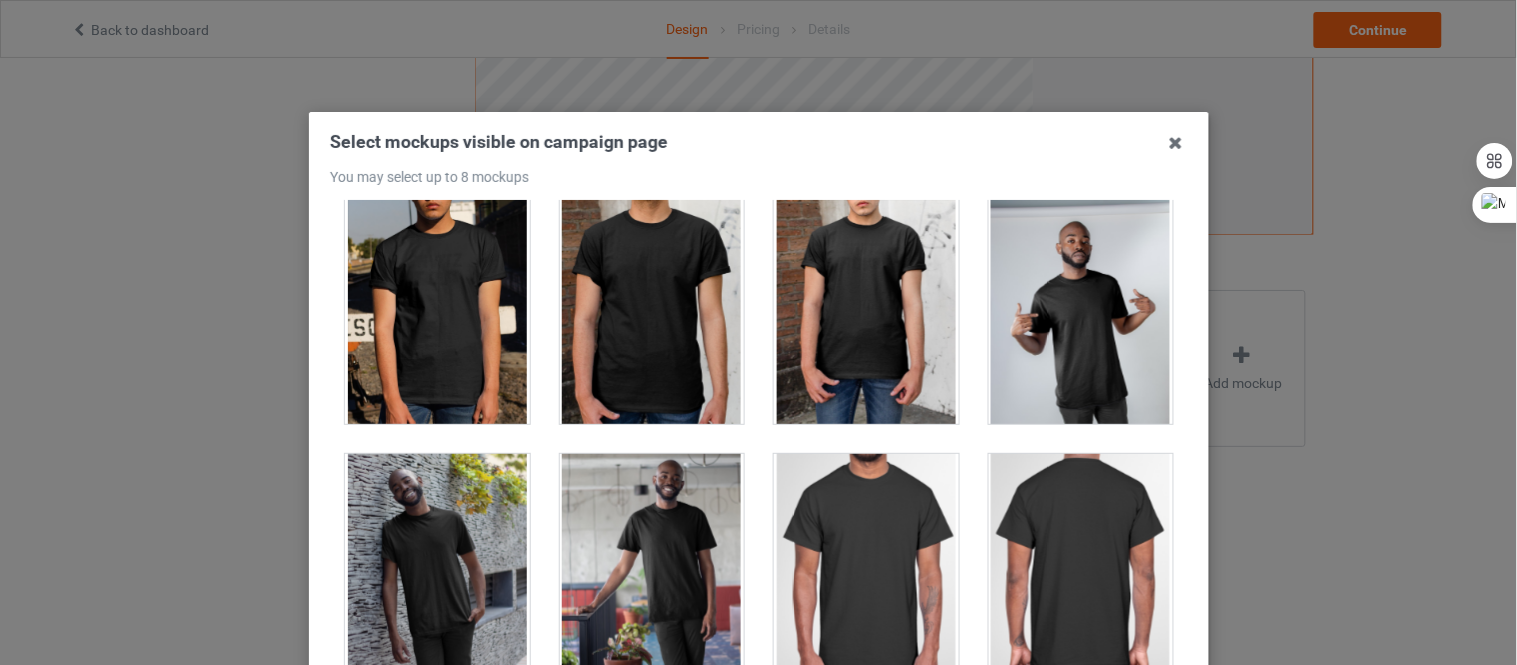 click at bounding box center (1080, 312) 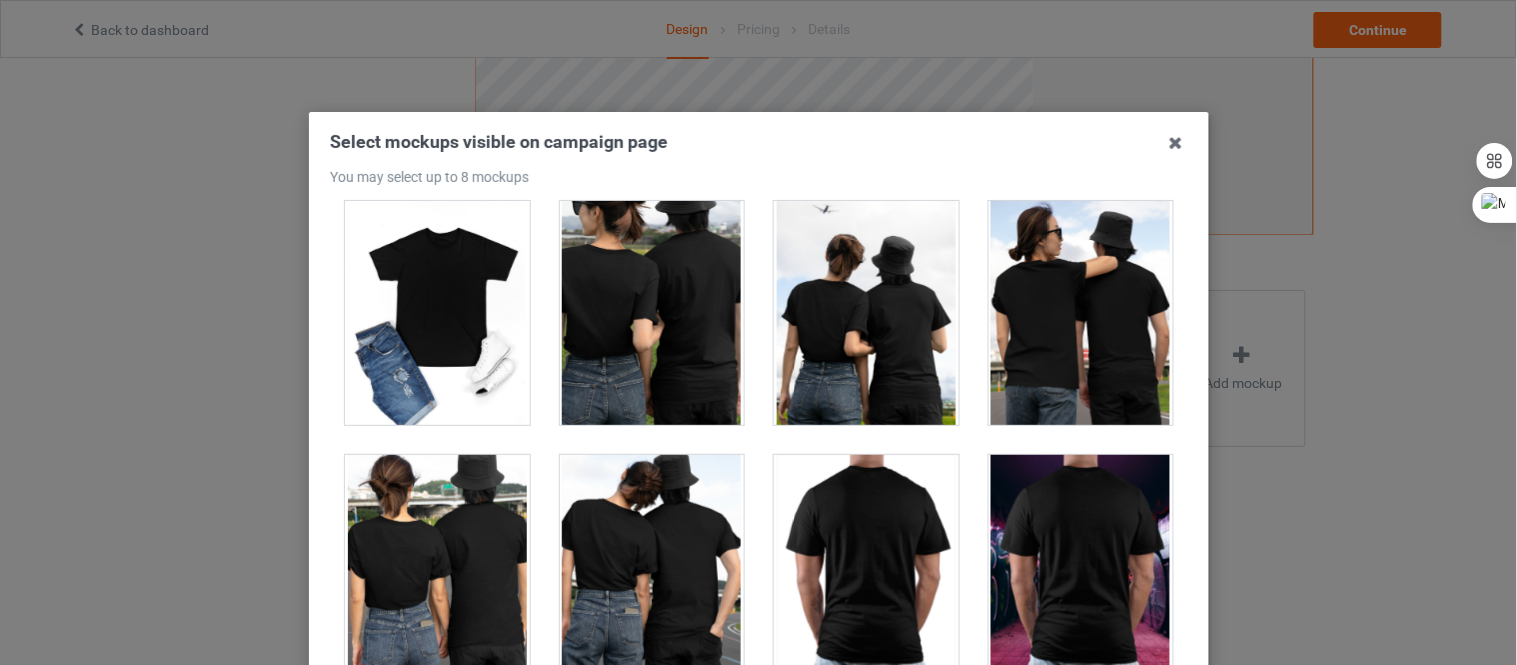 scroll, scrollTop: 10111, scrollLeft: 0, axis: vertical 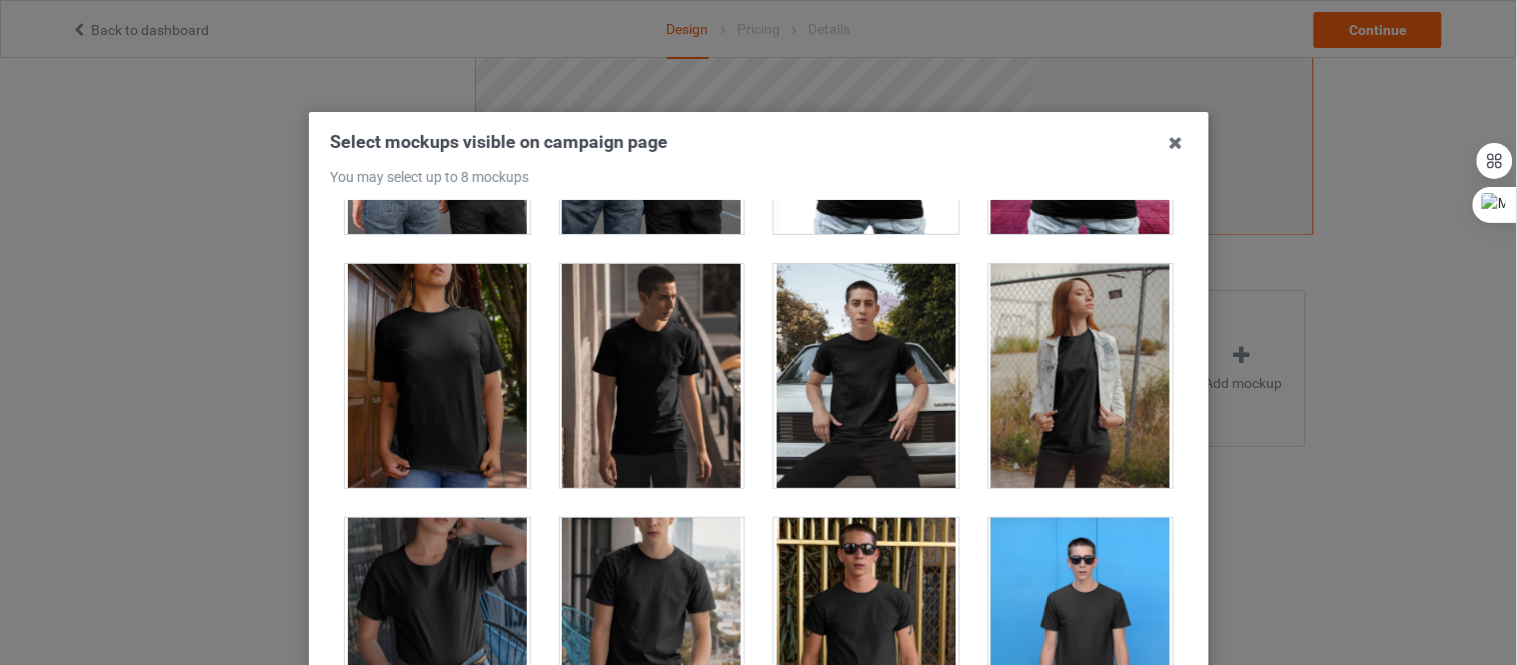 click at bounding box center [866, 376] 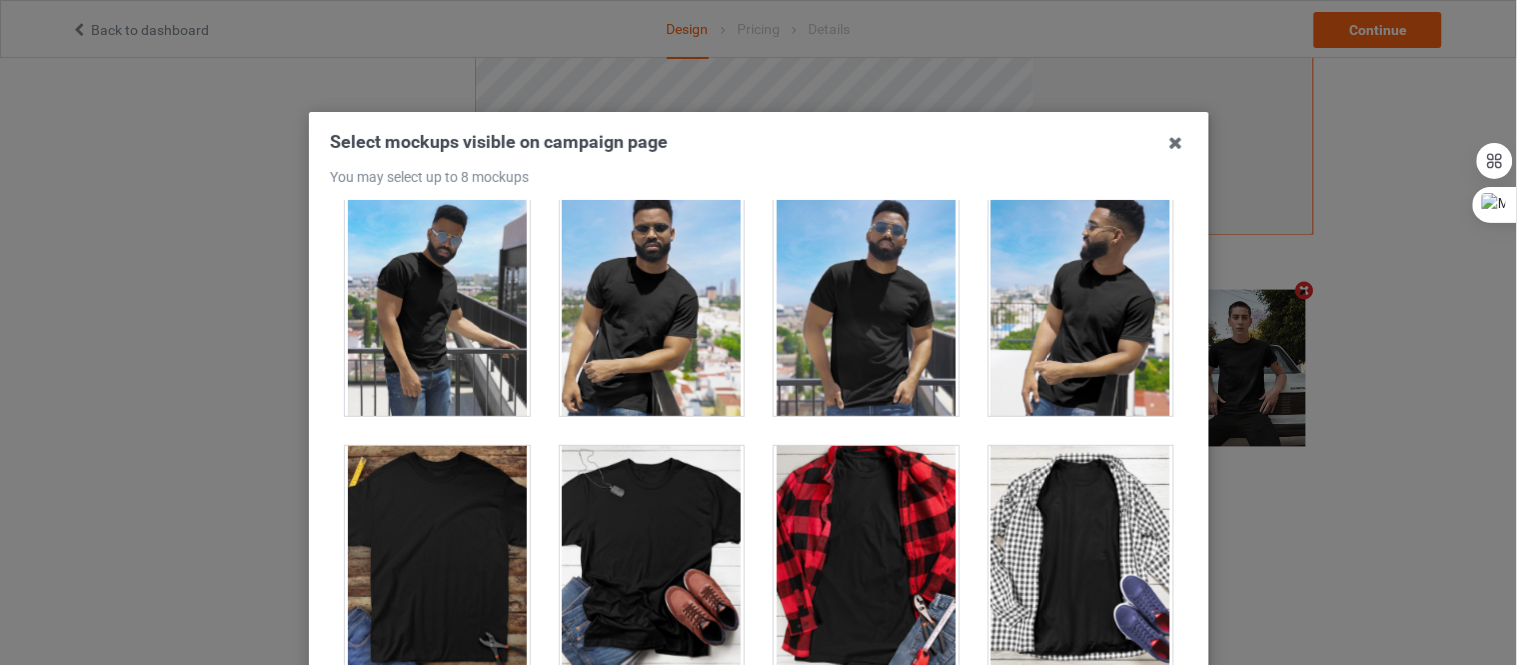 scroll, scrollTop: 13222, scrollLeft: 0, axis: vertical 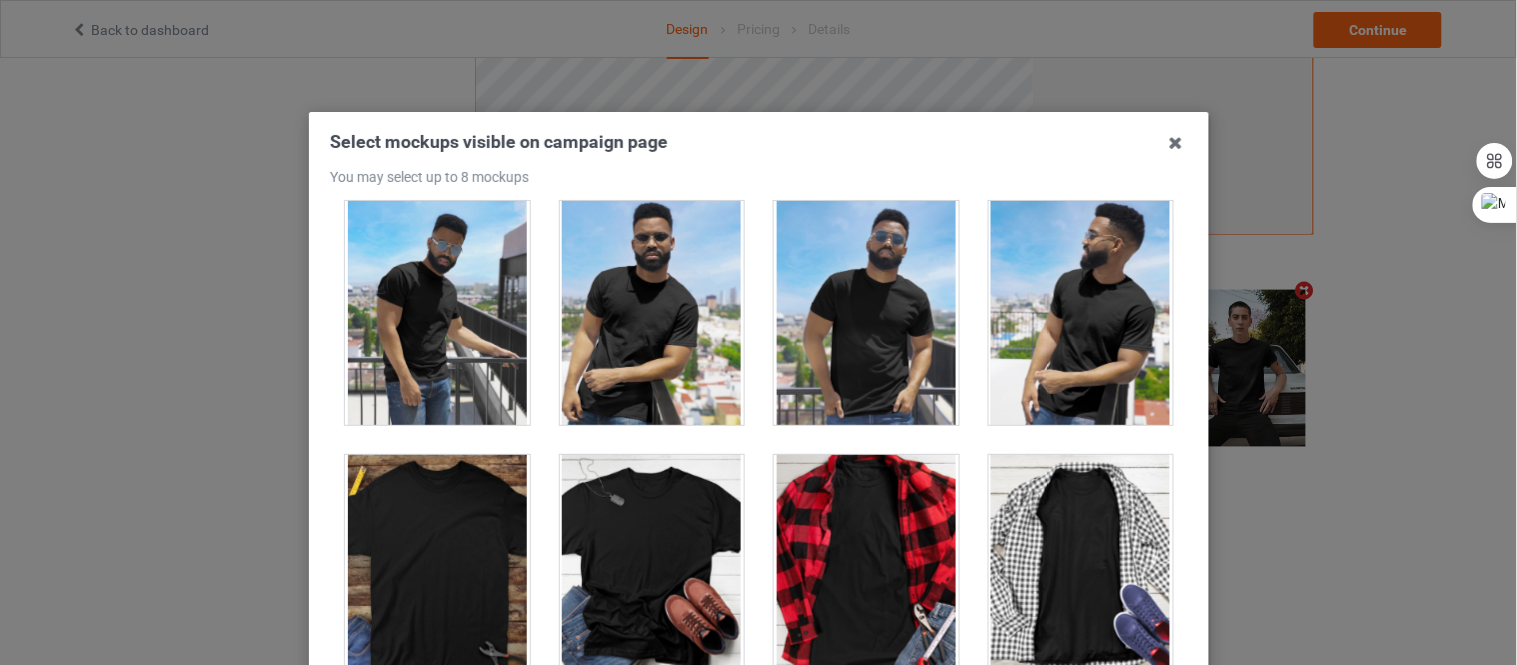 click at bounding box center (651, 313) 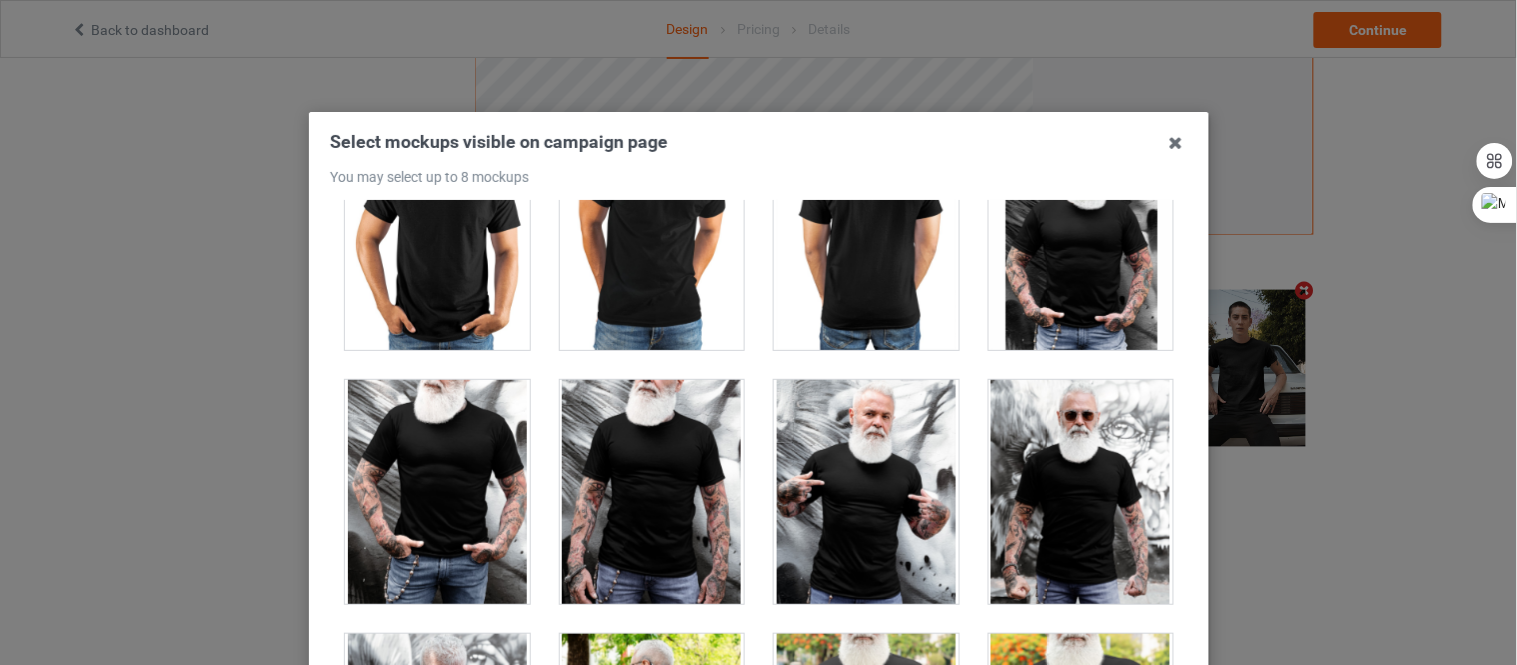 scroll, scrollTop: 15888, scrollLeft: 0, axis: vertical 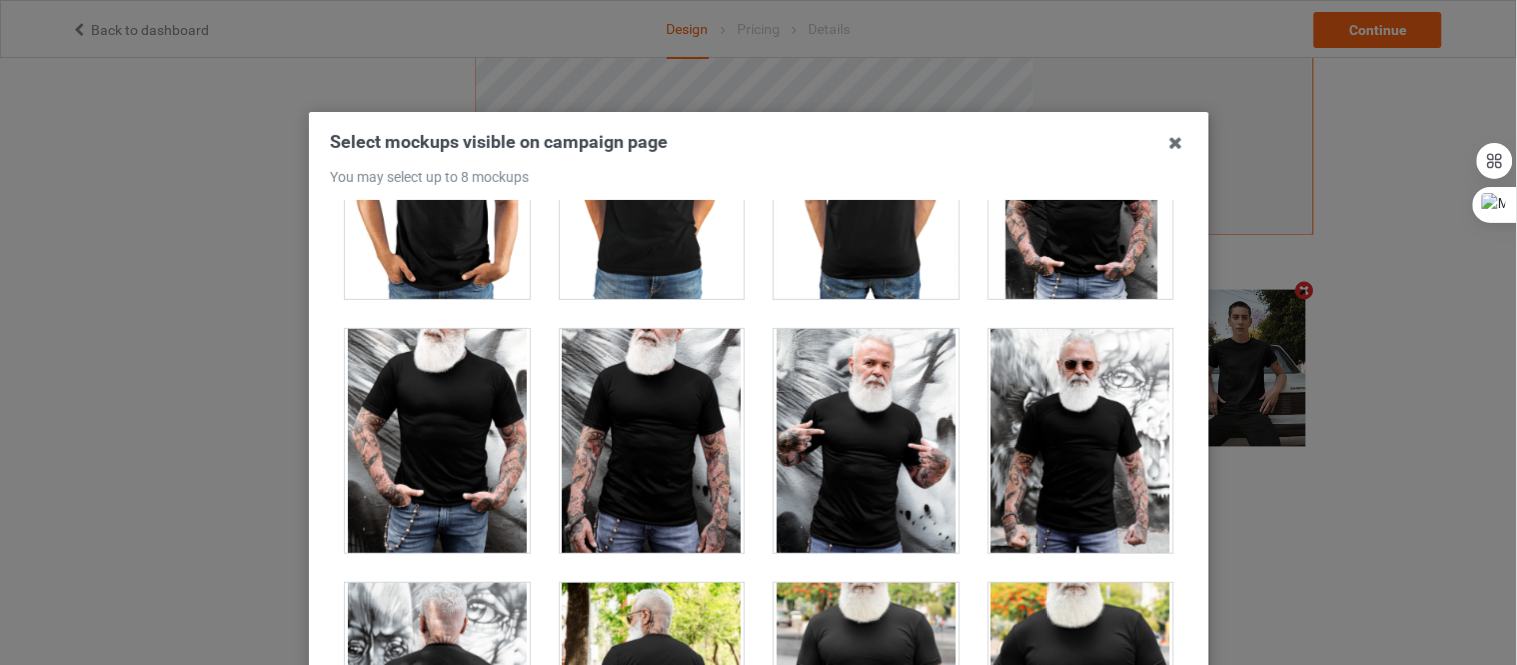 click at bounding box center (866, 441) 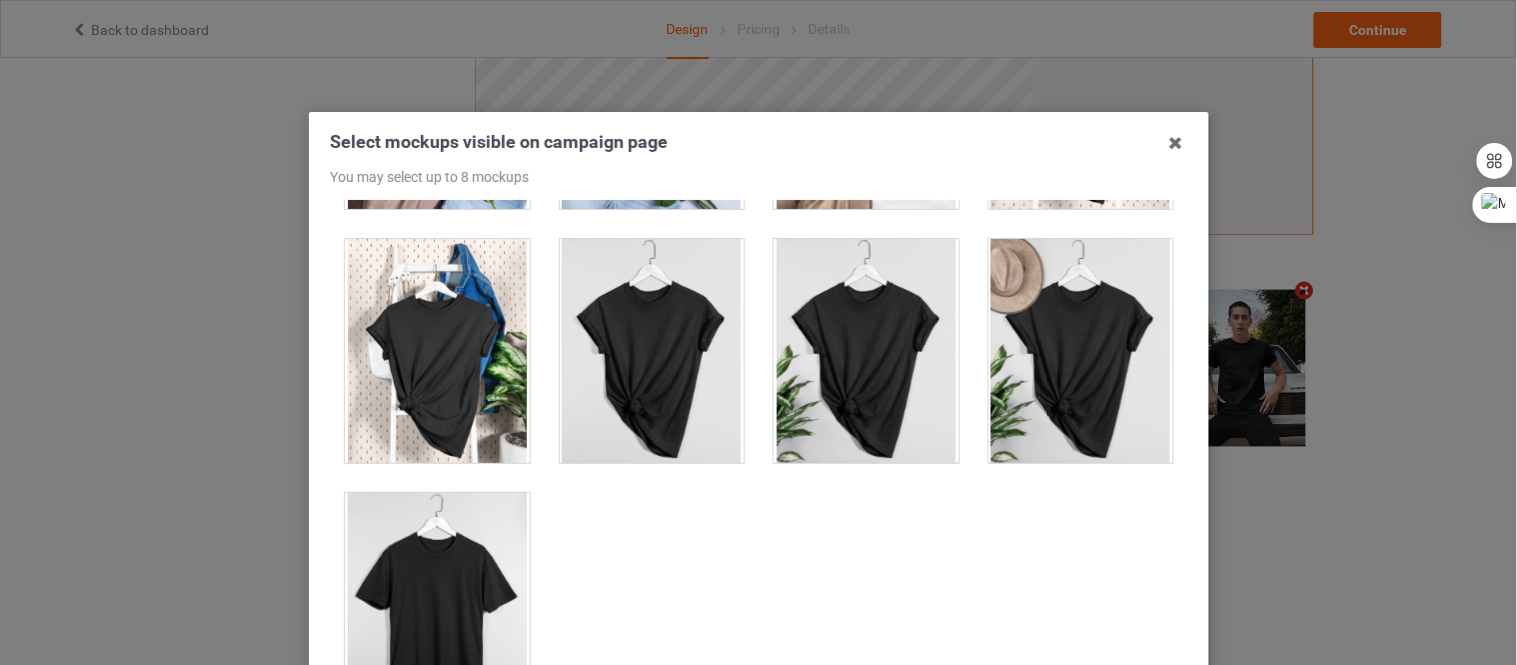scroll, scrollTop: 28701, scrollLeft: 0, axis: vertical 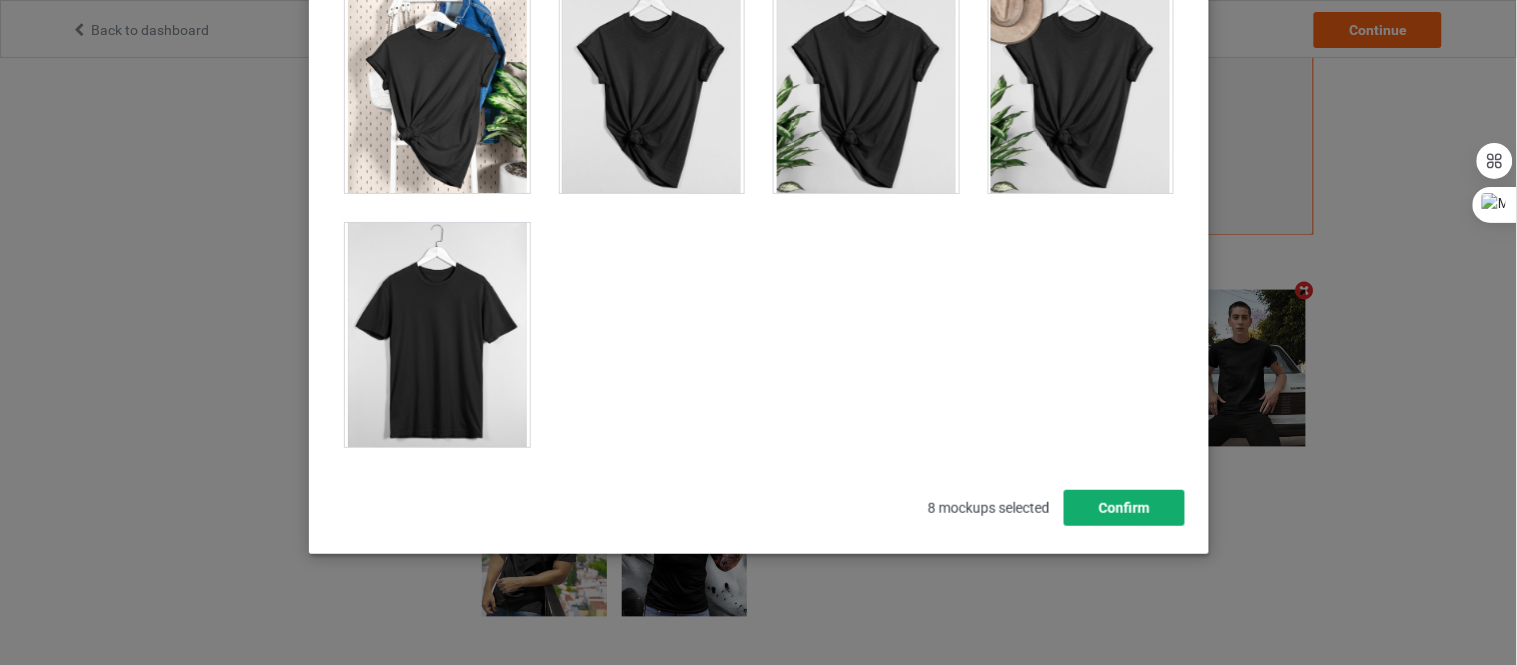 click on "Confirm" at bounding box center [1123, 508] 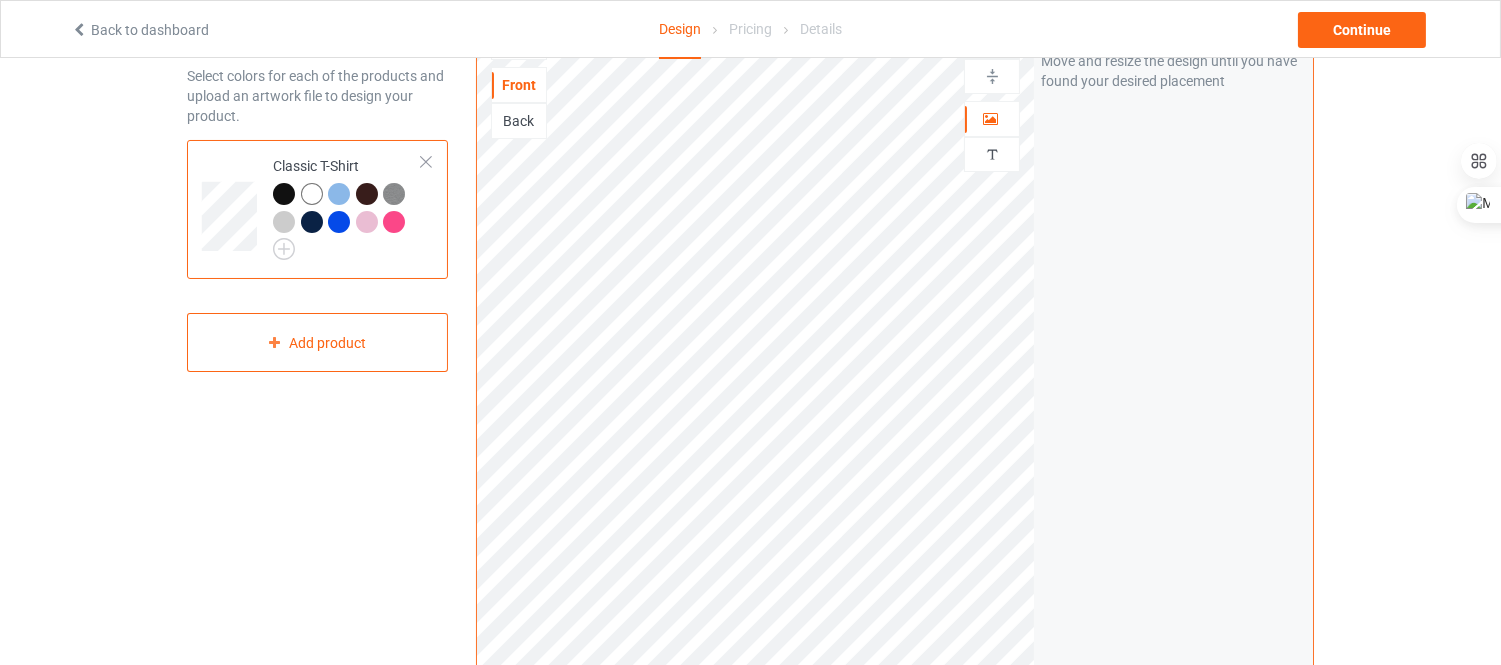 scroll, scrollTop: 0, scrollLeft: 0, axis: both 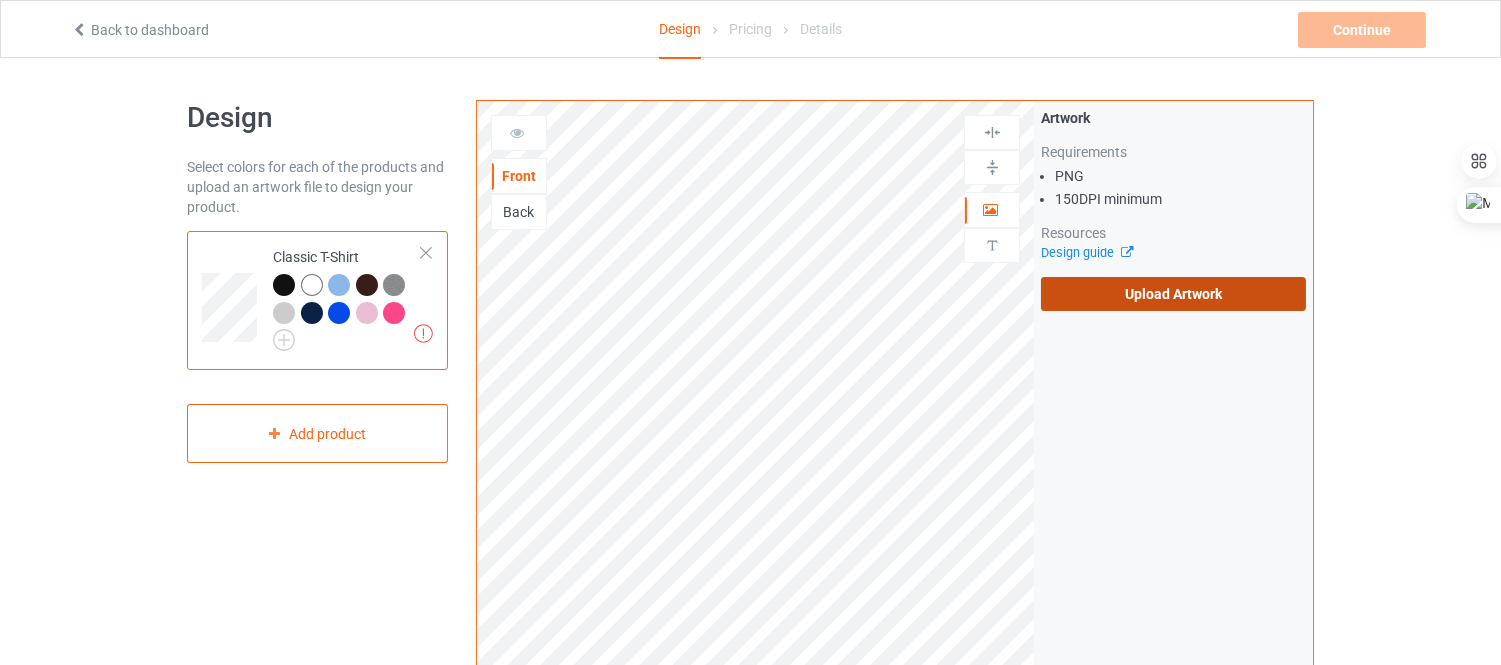 click on "Upload Artwork" at bounding box center (1173, 294) 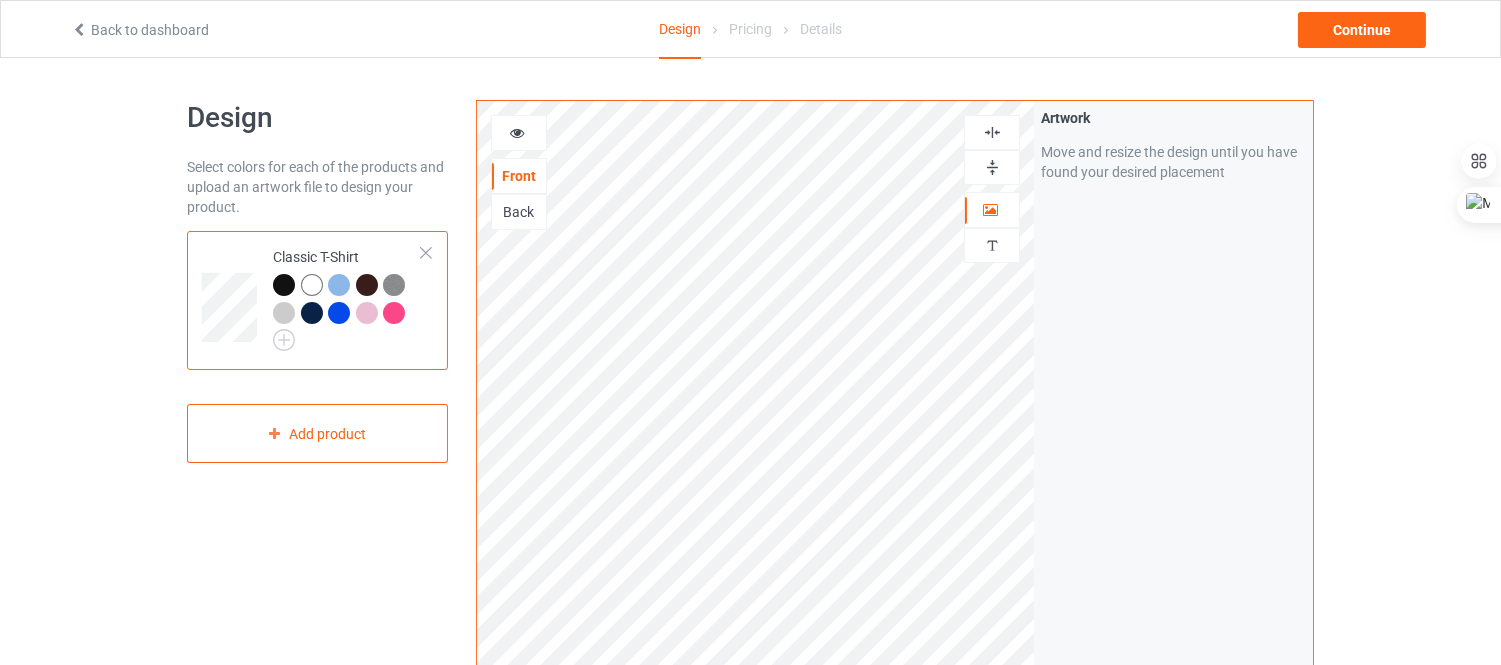 click at bounding box center (992, 167) 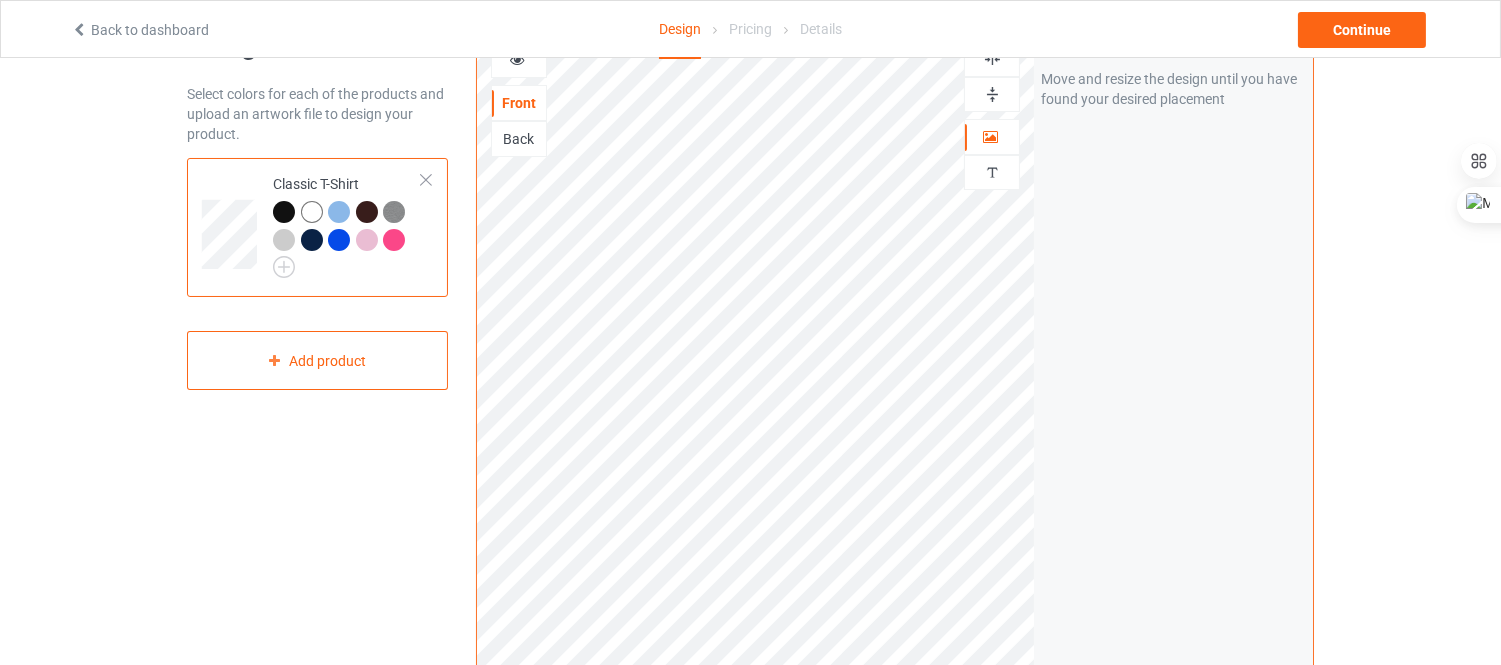 scroll, scrollTop: 72, scrollLeft: 0, axis: vertical 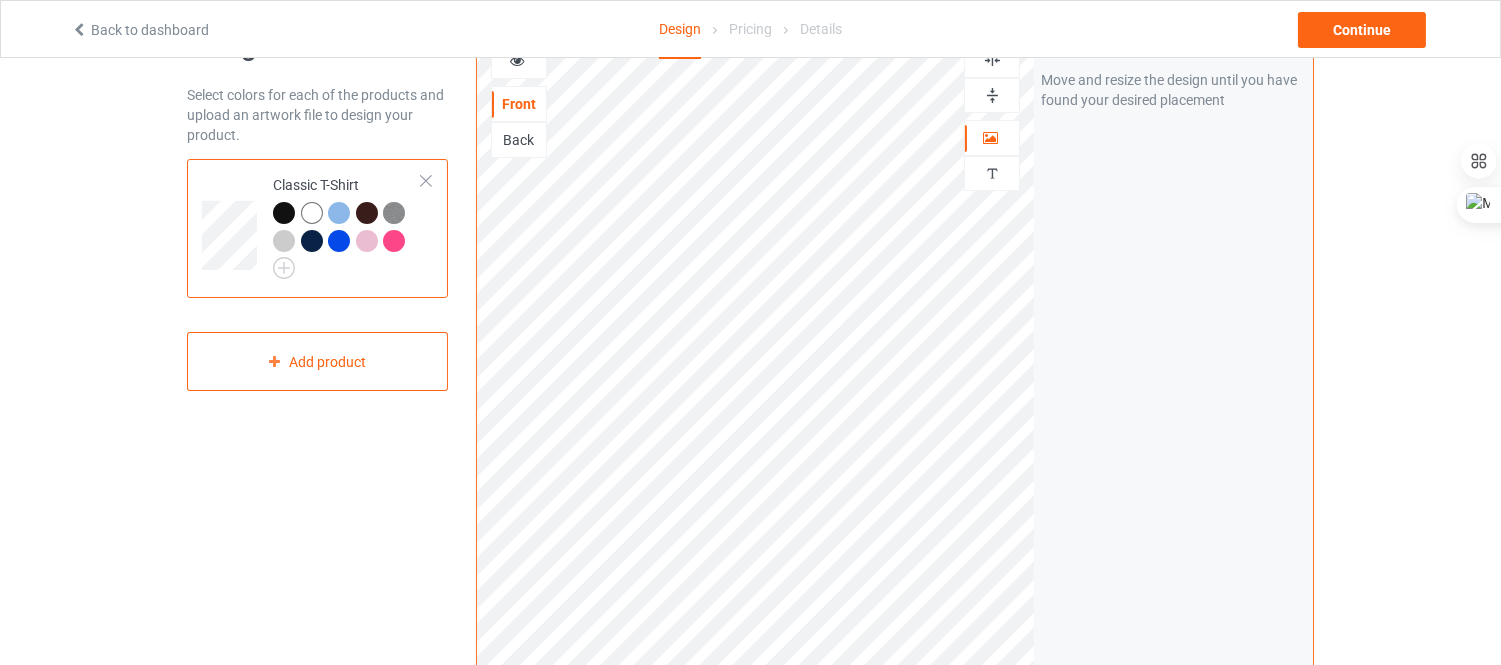 drag, startPoint x: 1000, startPoint y: 88, endPoint x: 1004, endPoint y: 70, distance: 18.439089 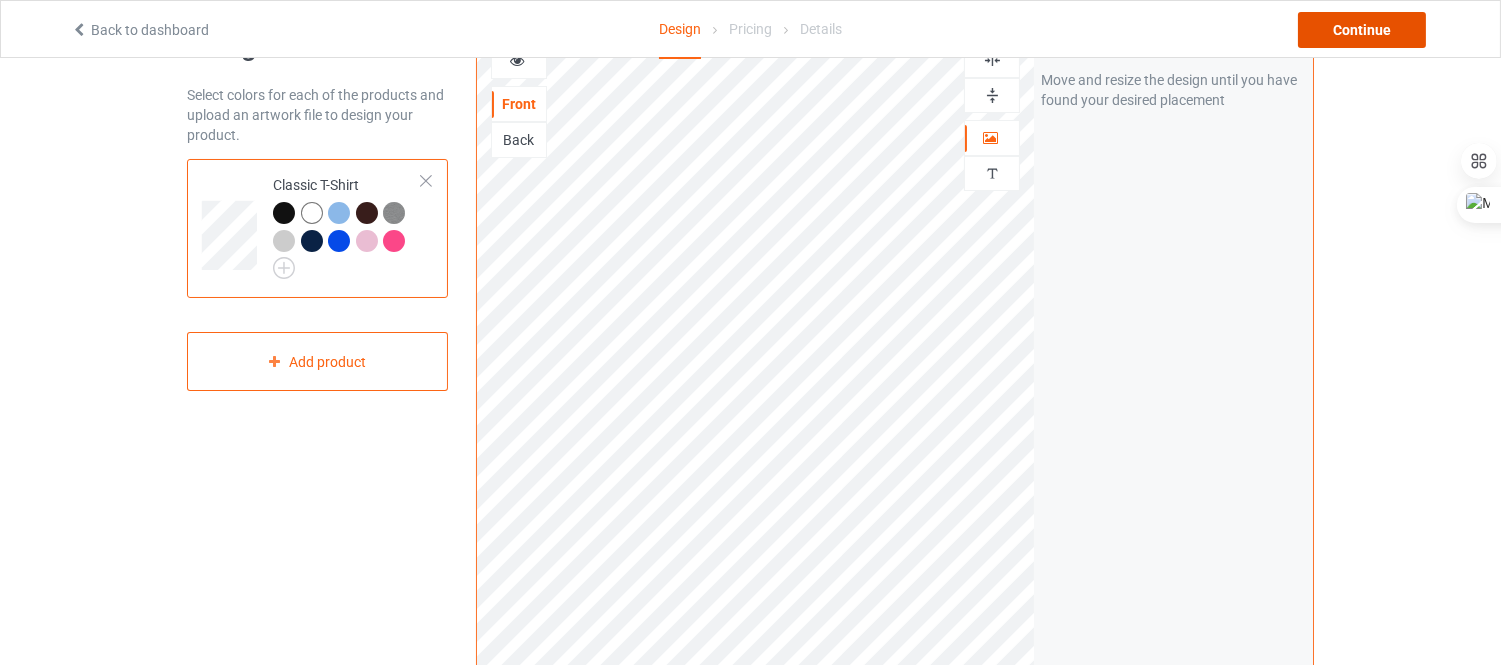 click on "Continue" at bounding box center (1362, 30) 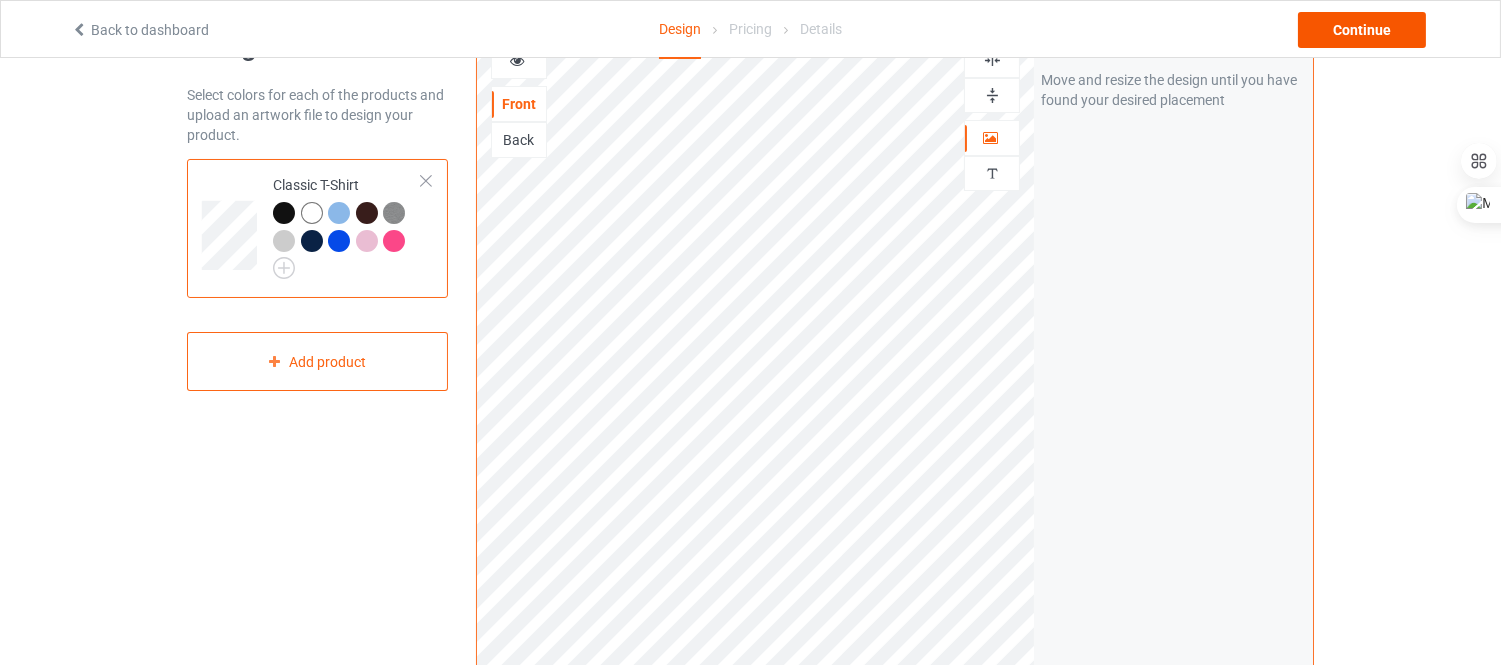 scroll, scrollTop: 0, scrollLeft: 0, axis: both 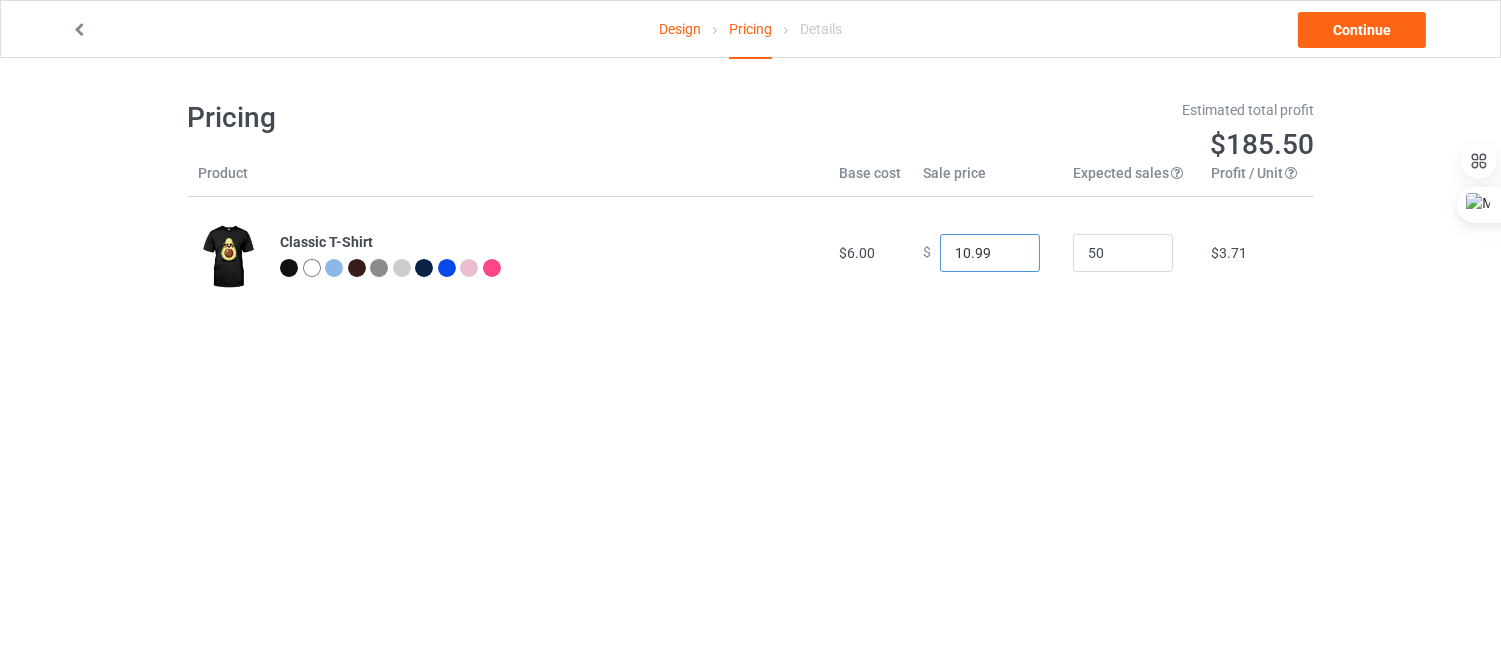 click on "10.99" at bounding box center [990, 253] 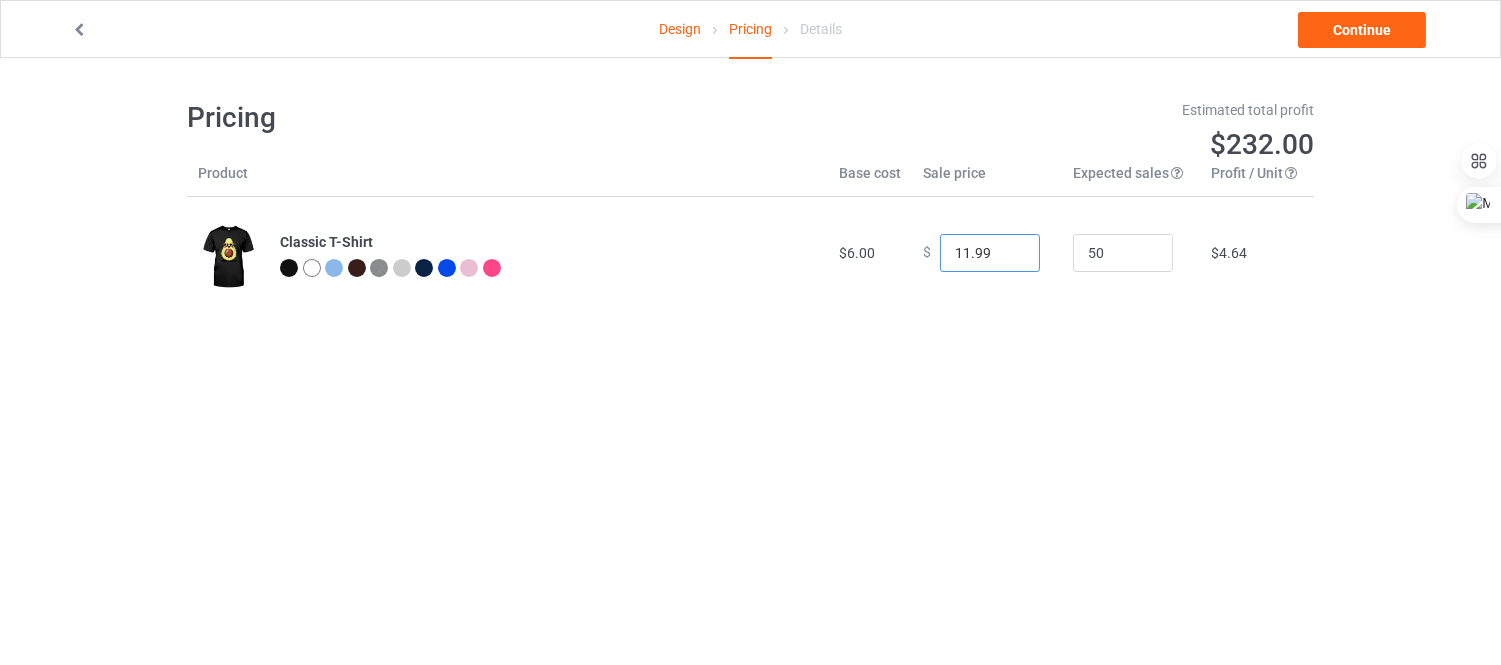 click on "11.99" at bounding box center [990, 253] 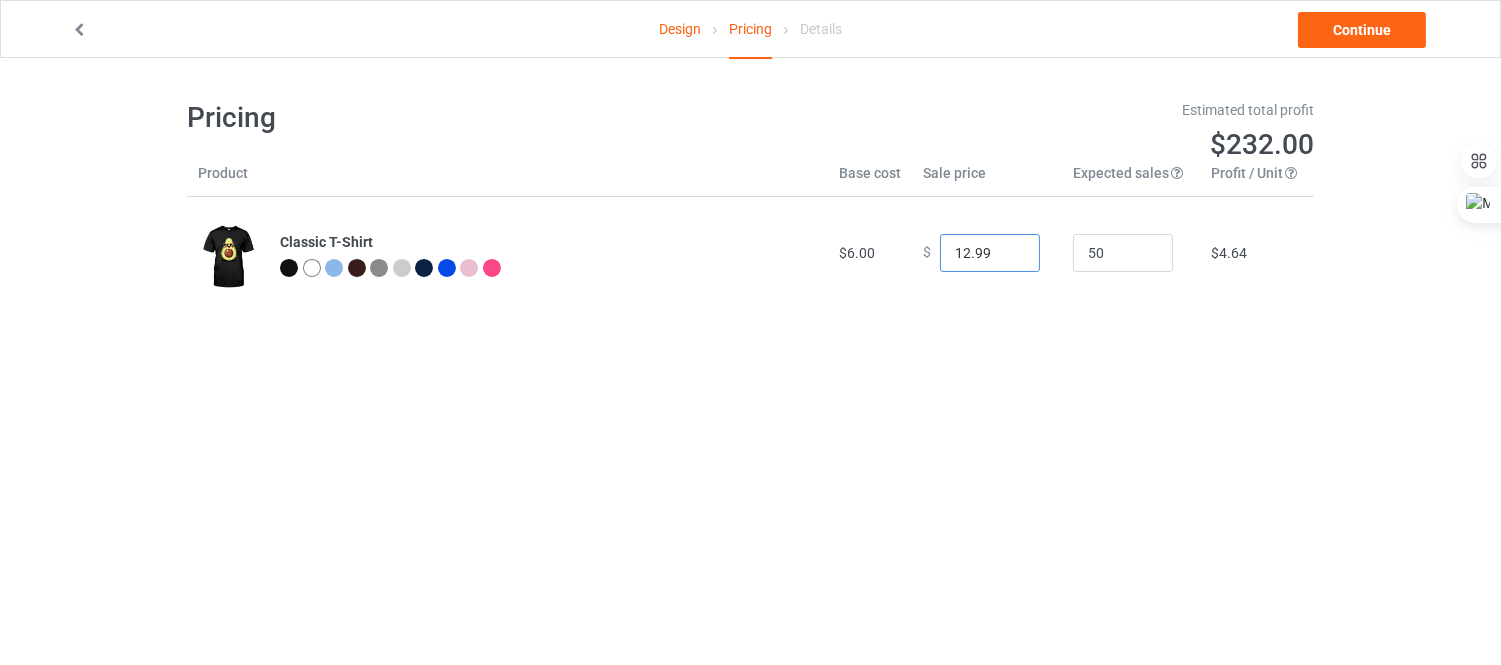 click on "12.99" at bounding box center (990, 253) 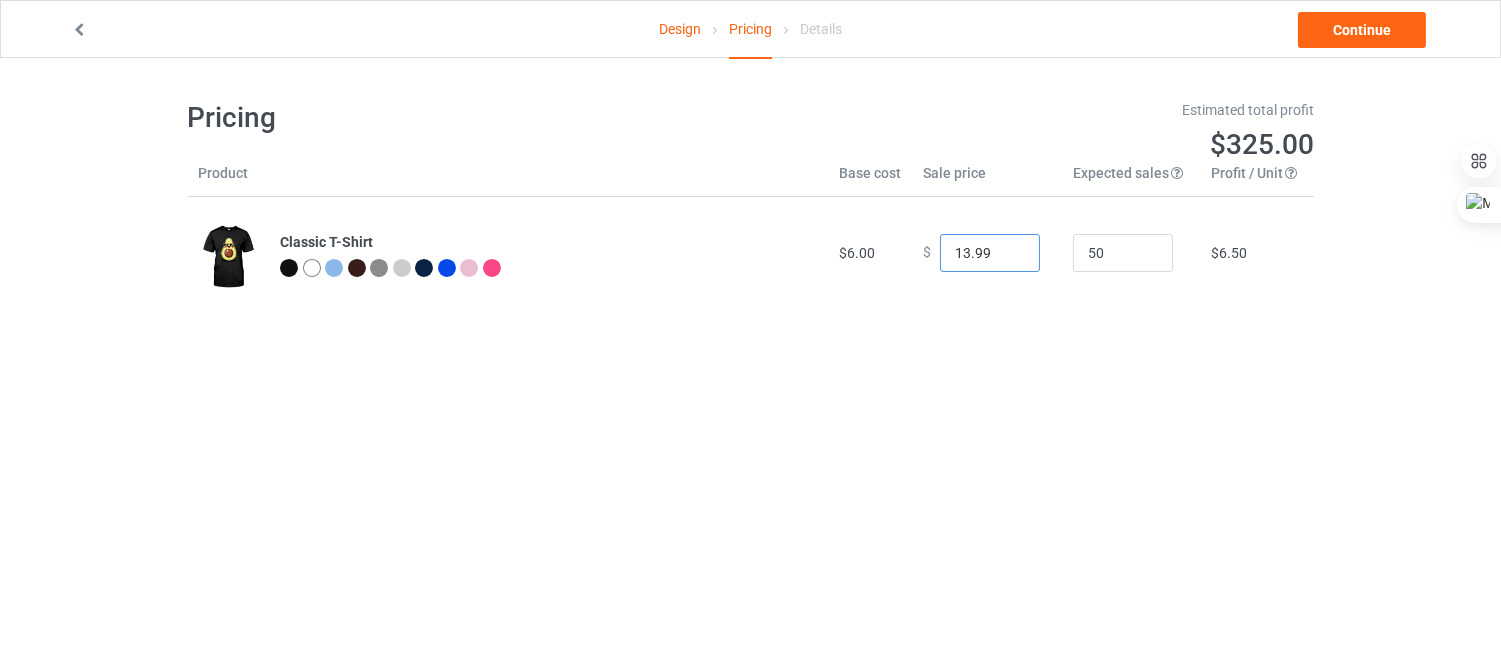 click on "13.99" at bounding box center (990, 253) 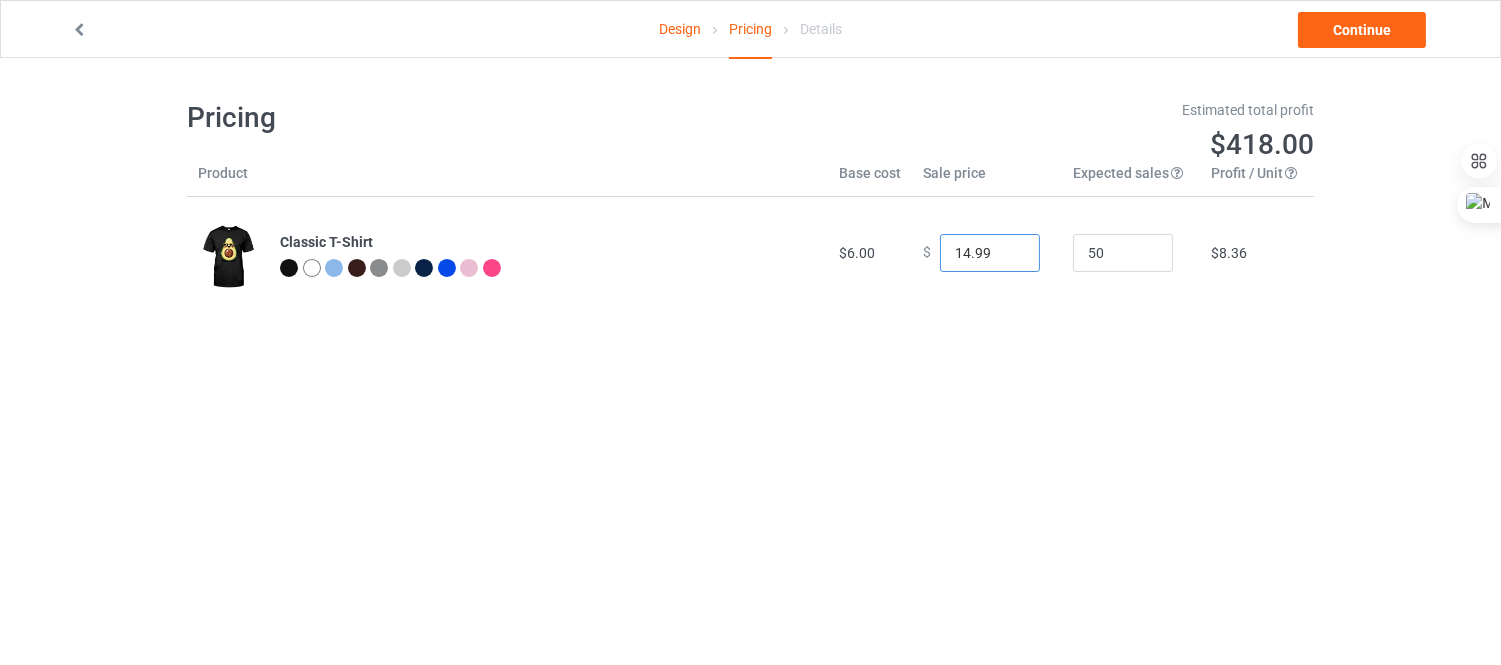 type on "14.99" 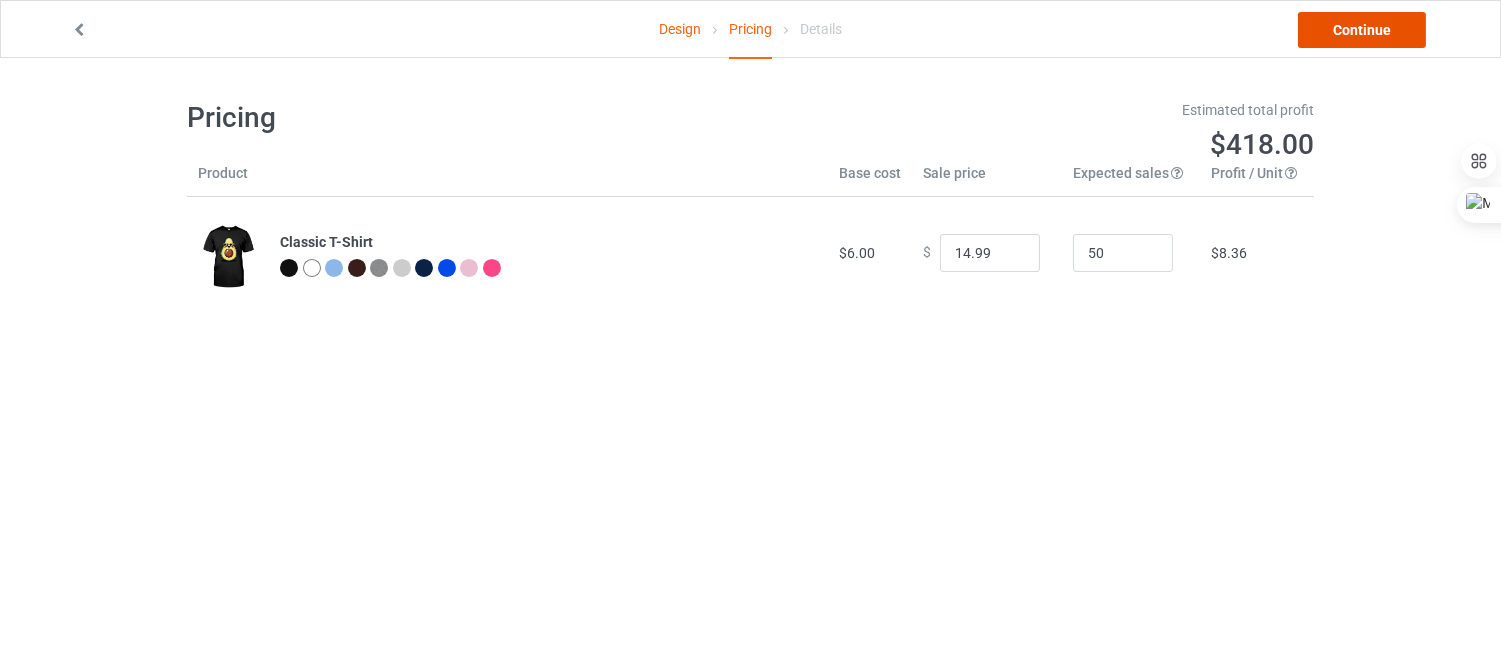 click on "Continue" at bounding box center (1362, 30) 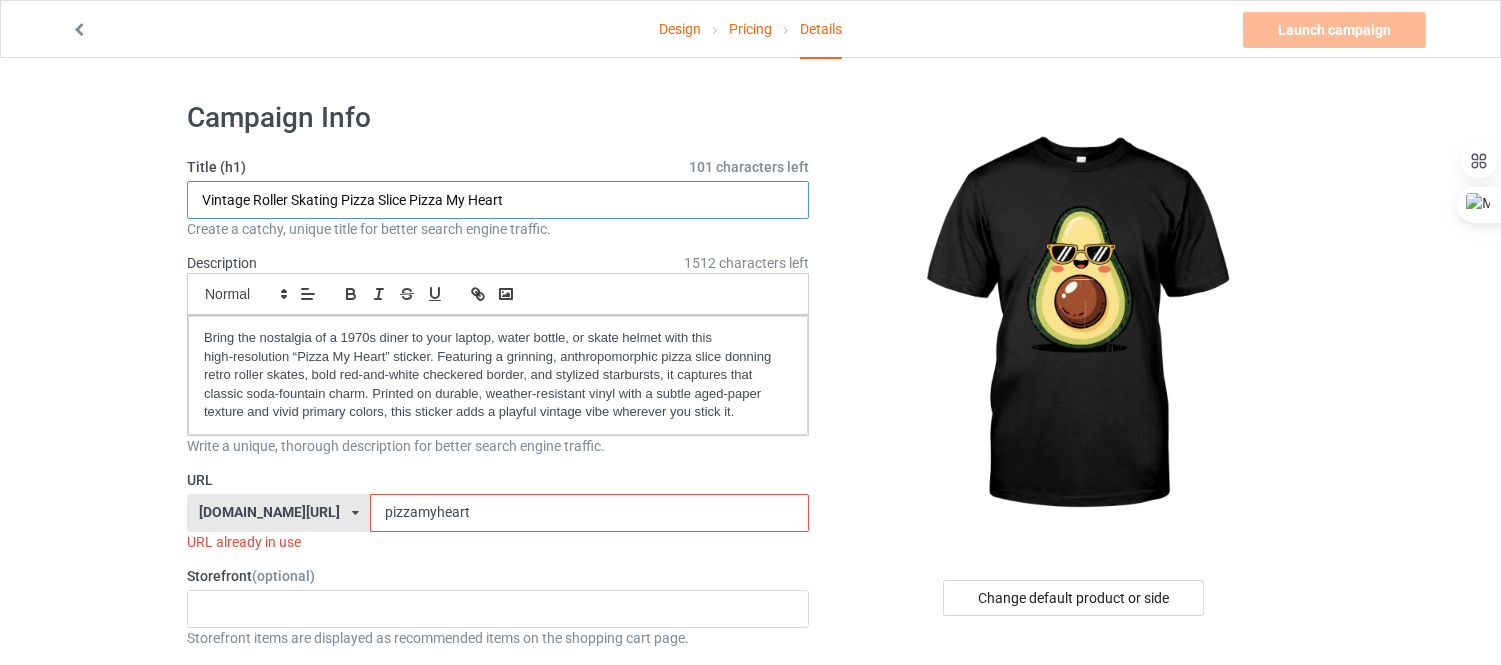 click on "Vintage Roller Skating Pizza Slice Pizza My Heart" at bounding box center (498, 200) 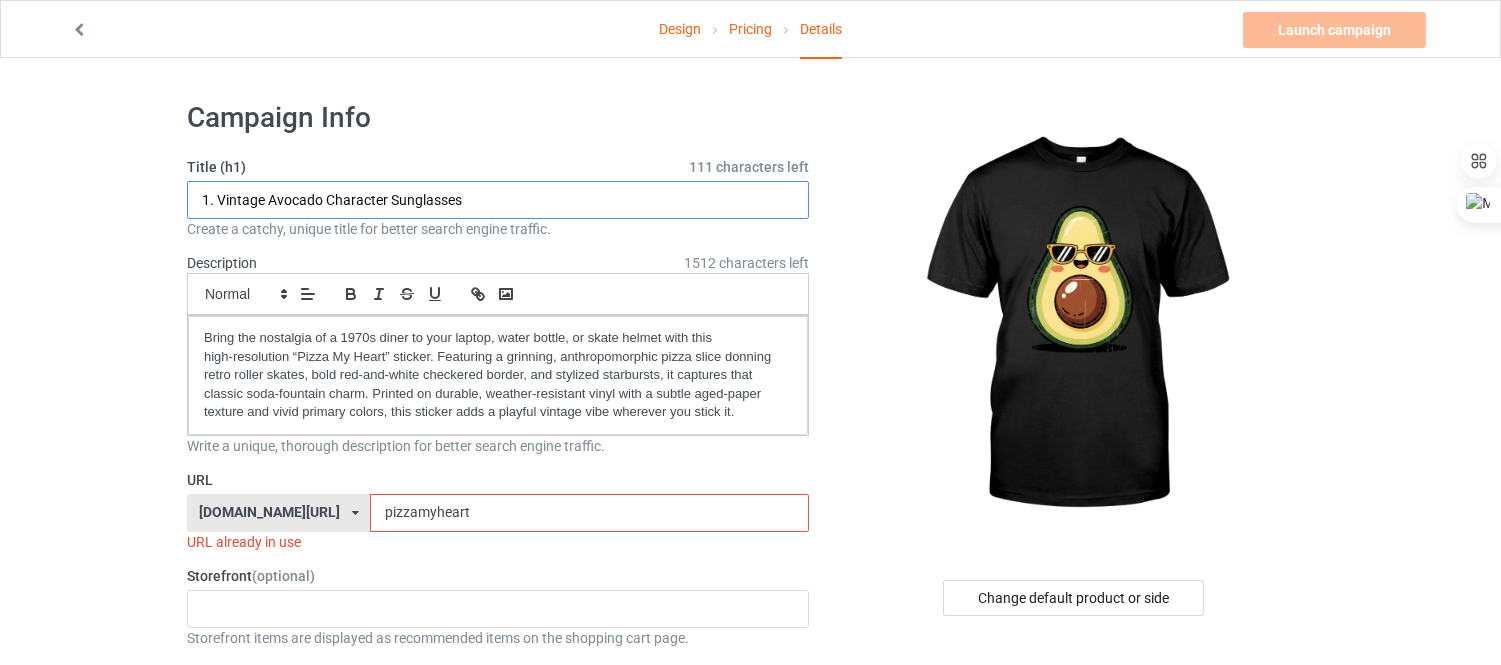 click on "1. Vintage Avocado Character Sunglasses" at bounding box center [498, 200] 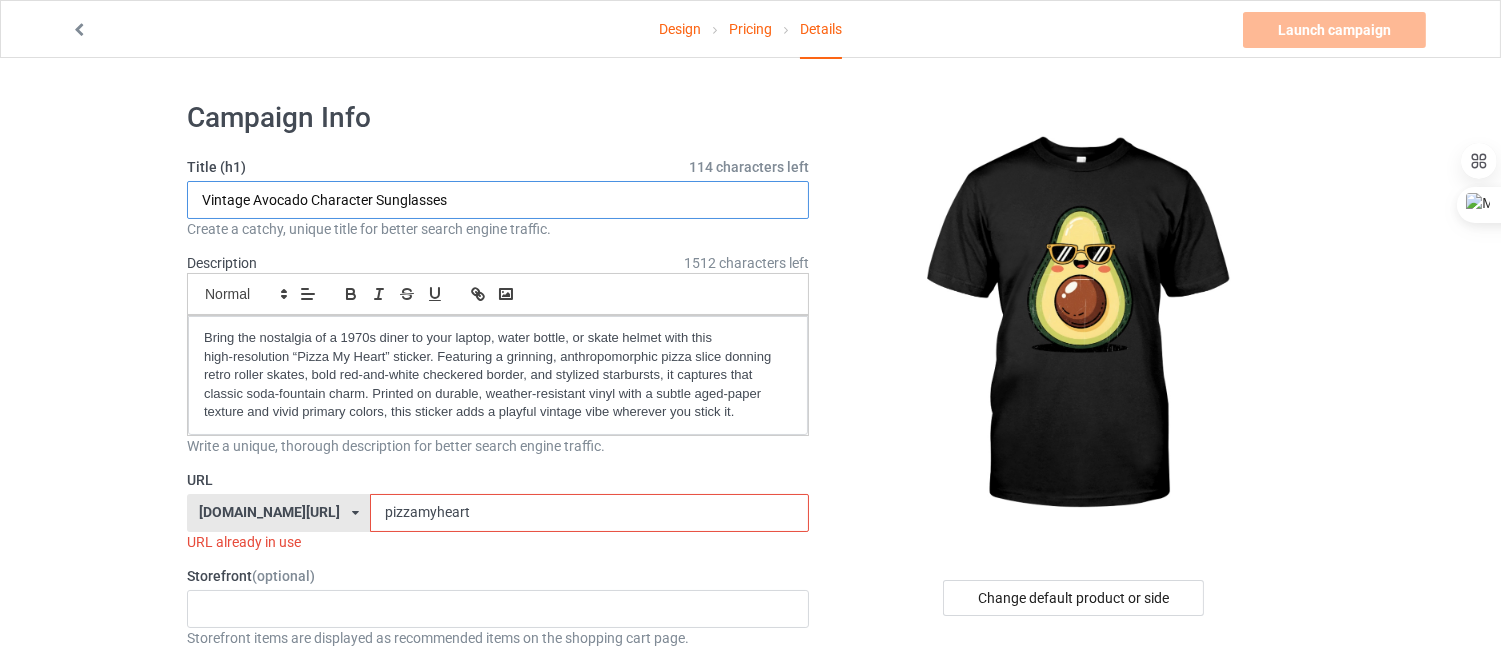 type on "Vintage Avocado Character Sunglasses" 